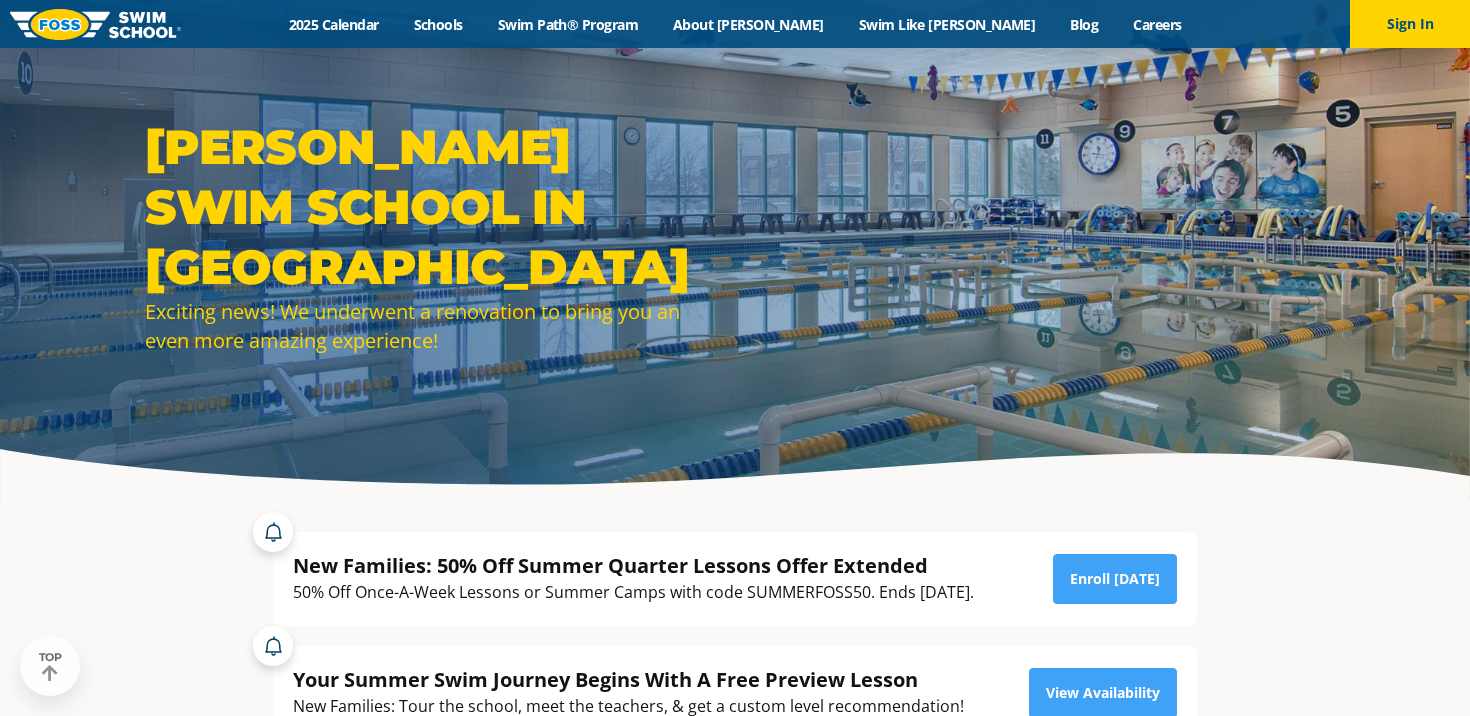 scroll, scrollTop: 262, scrollLeft: 0, axis: vertical 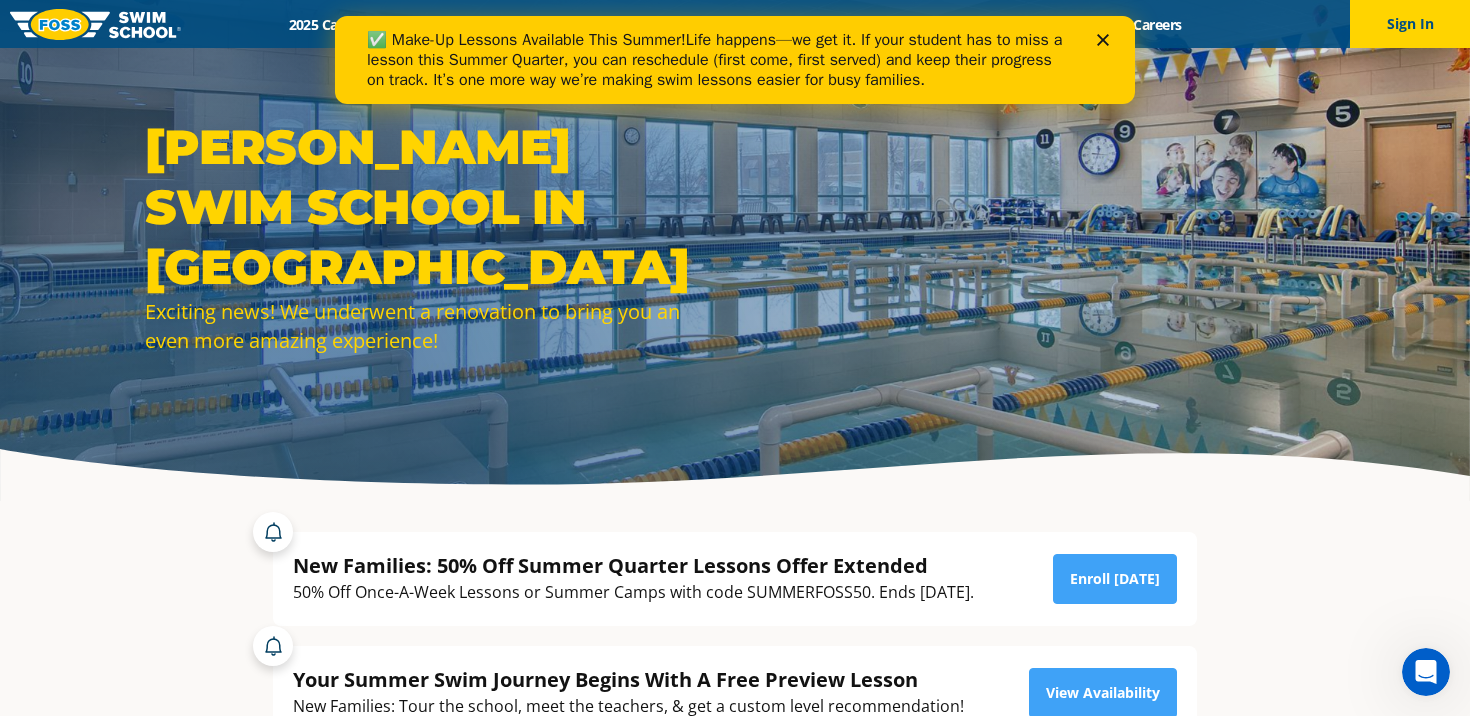 click 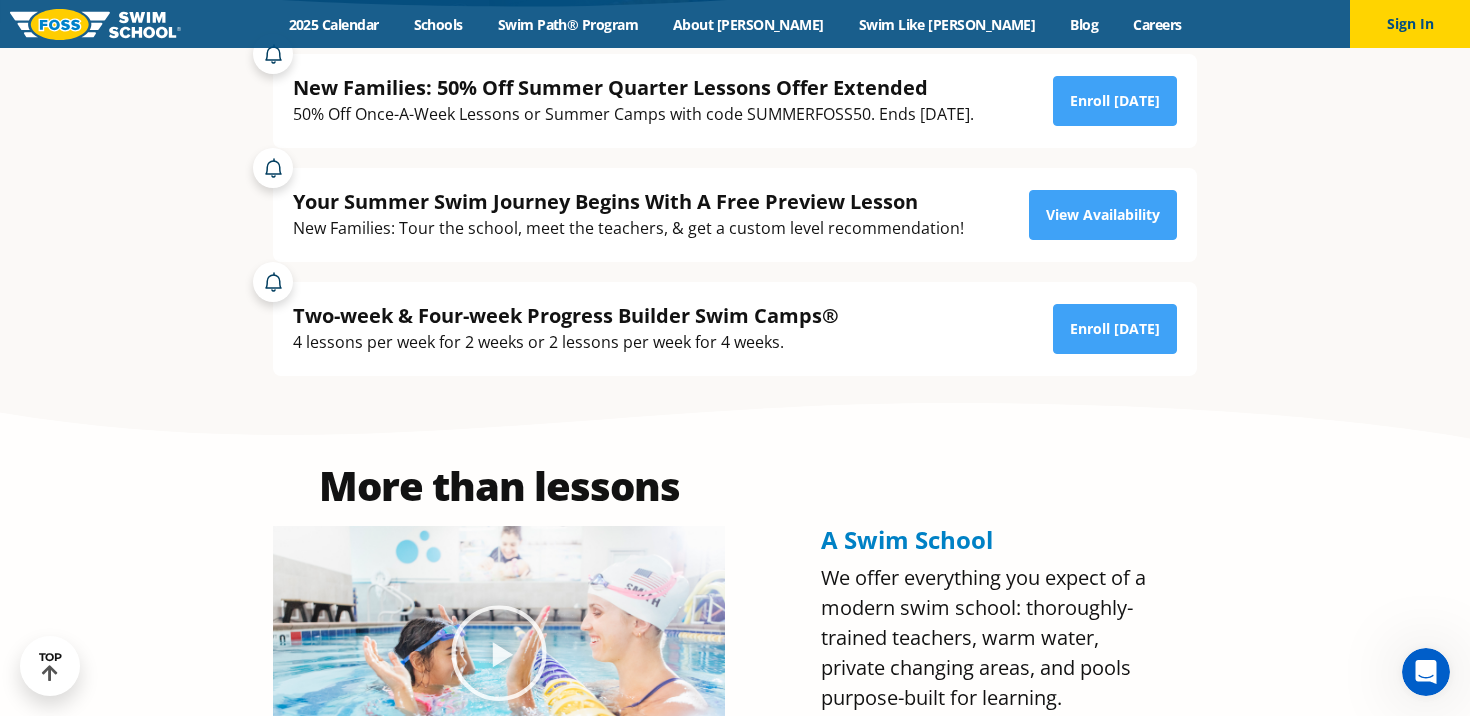 scroll, scrollTop: 0, scrollLeft: 0, axis: both 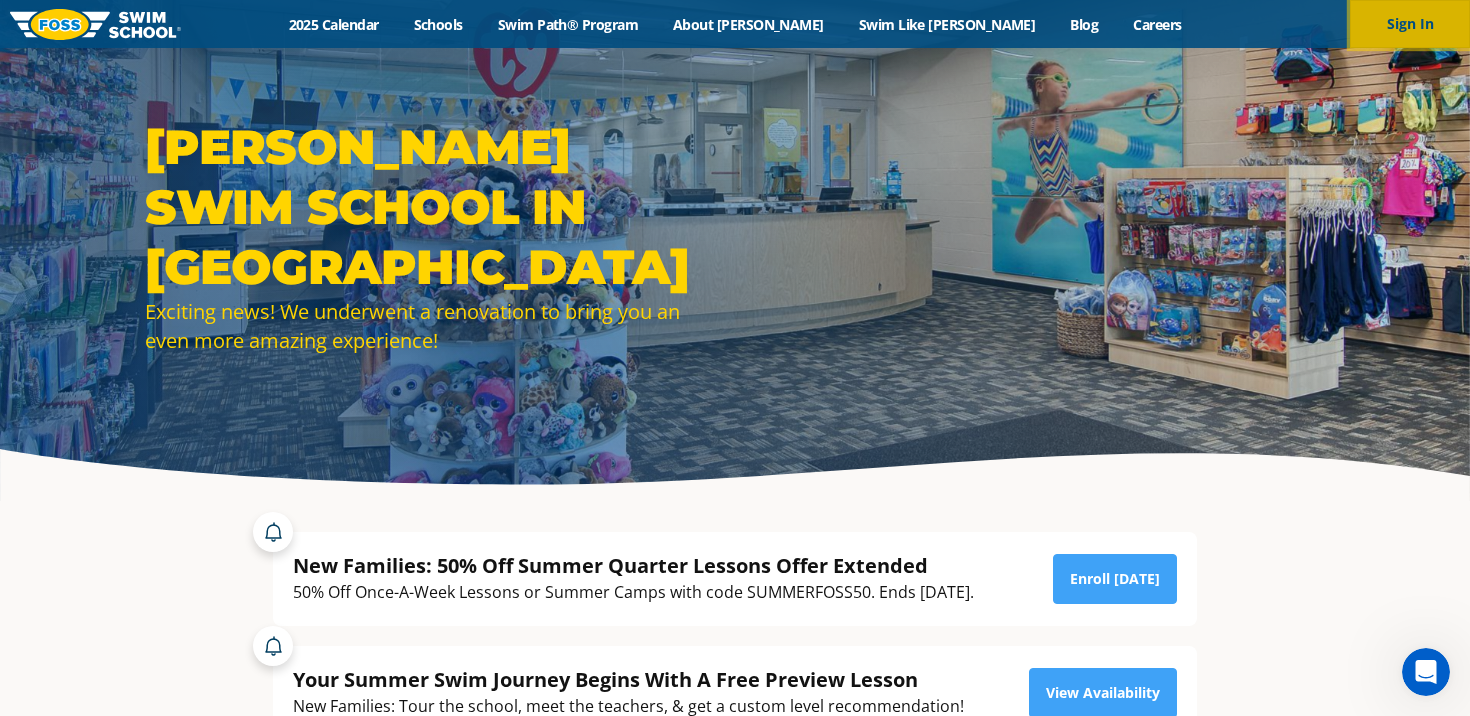 click on "Sign In" at bounding box center (1410, 24) 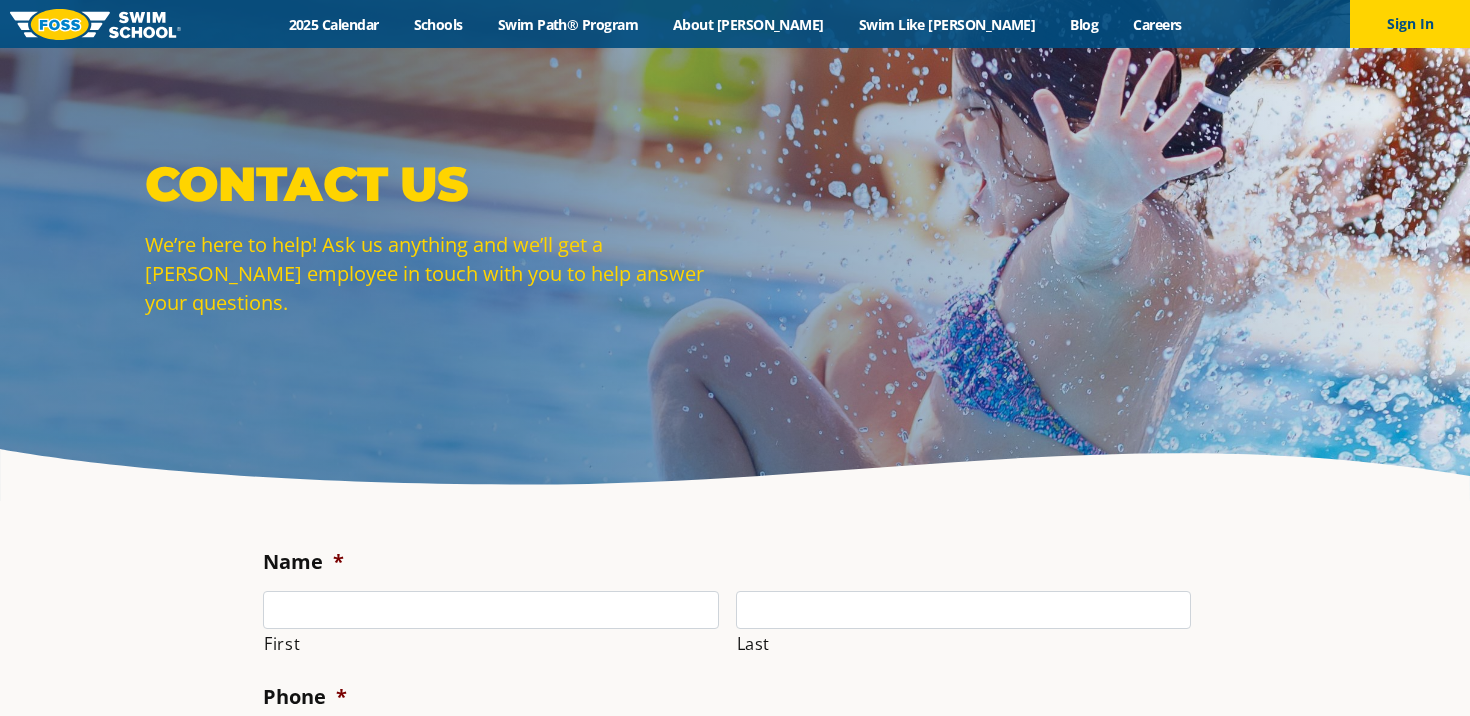 scroll, scrollTop: 0, scrollLeft: 0, axis: both 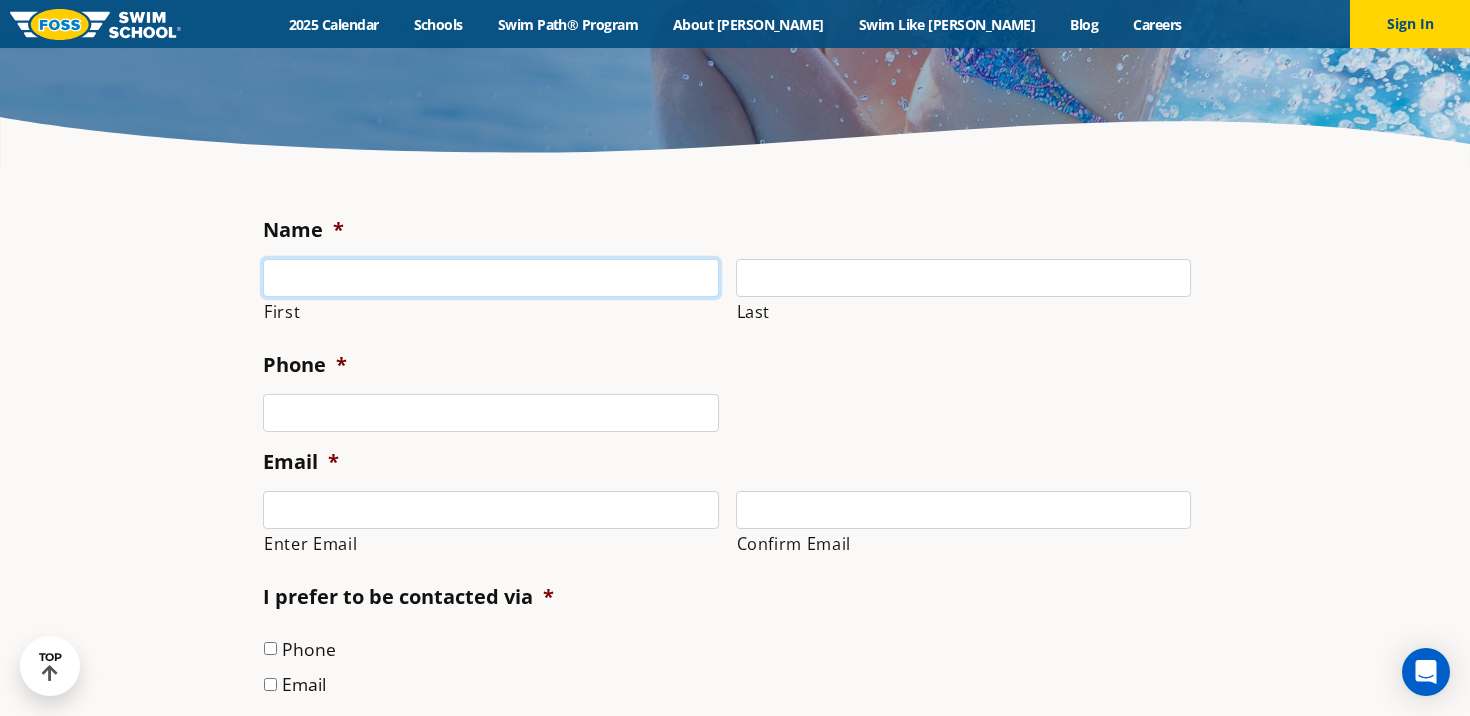 click on "First" at bounding box center [491, 278] 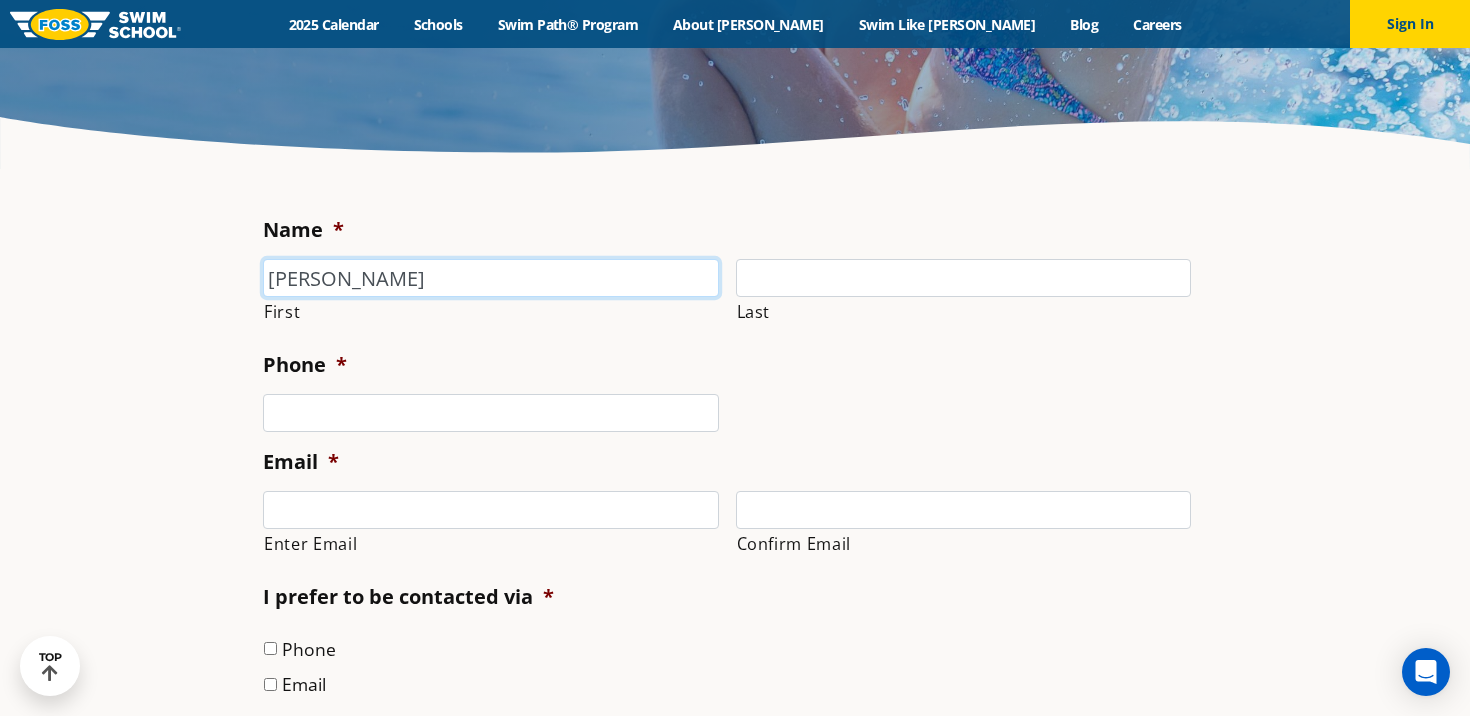 type on "[PERSON_NAME]" 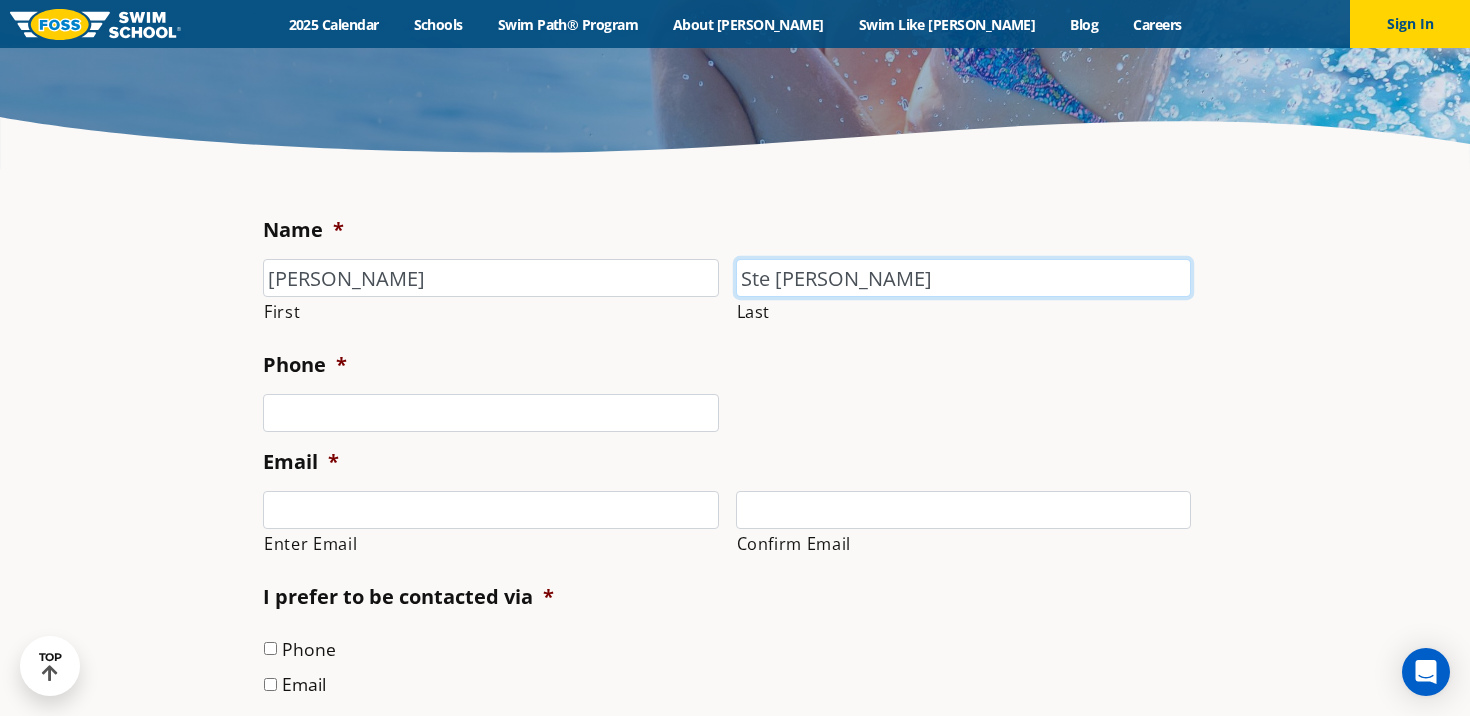 type on "Ste [PERSON_NAME]" 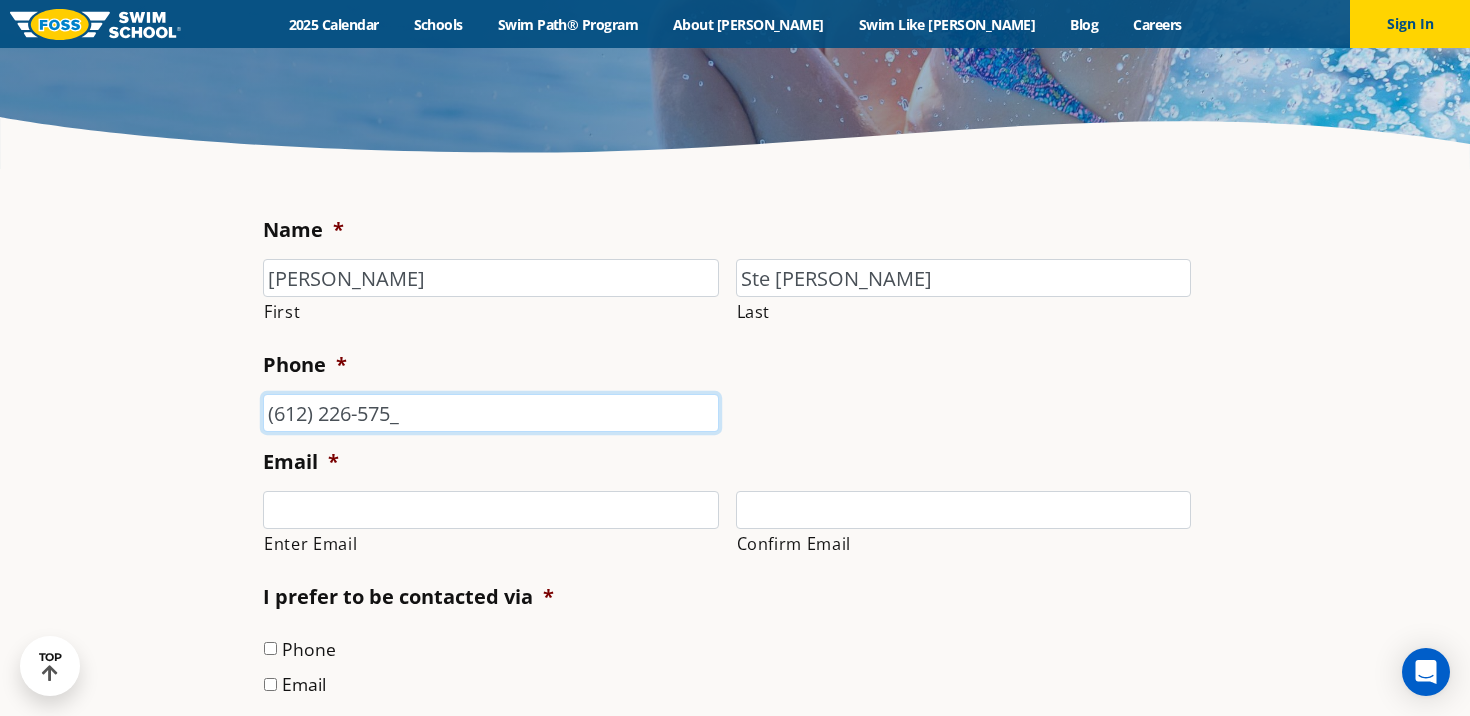 type on "[PHONE_NUMBER]" 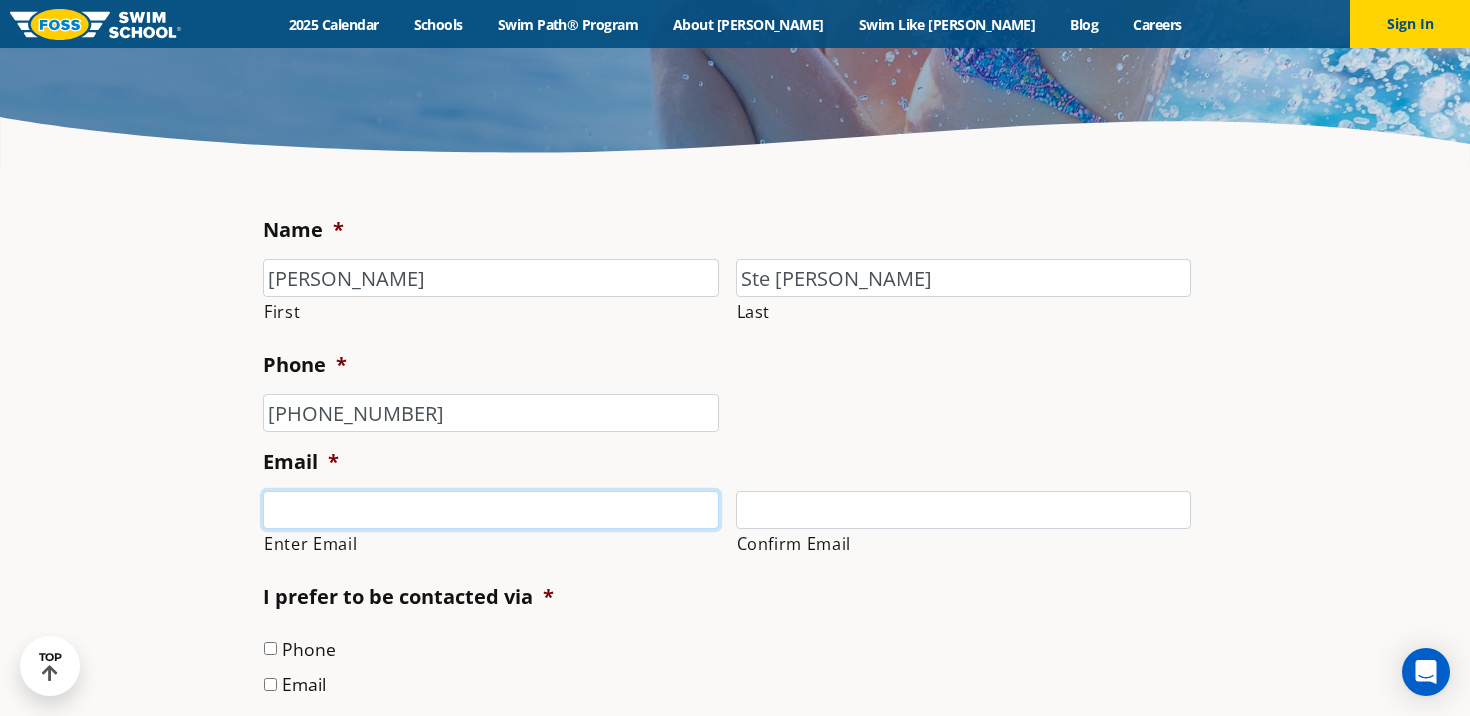 click on "Enter Email" at bounding box center [491, 510] 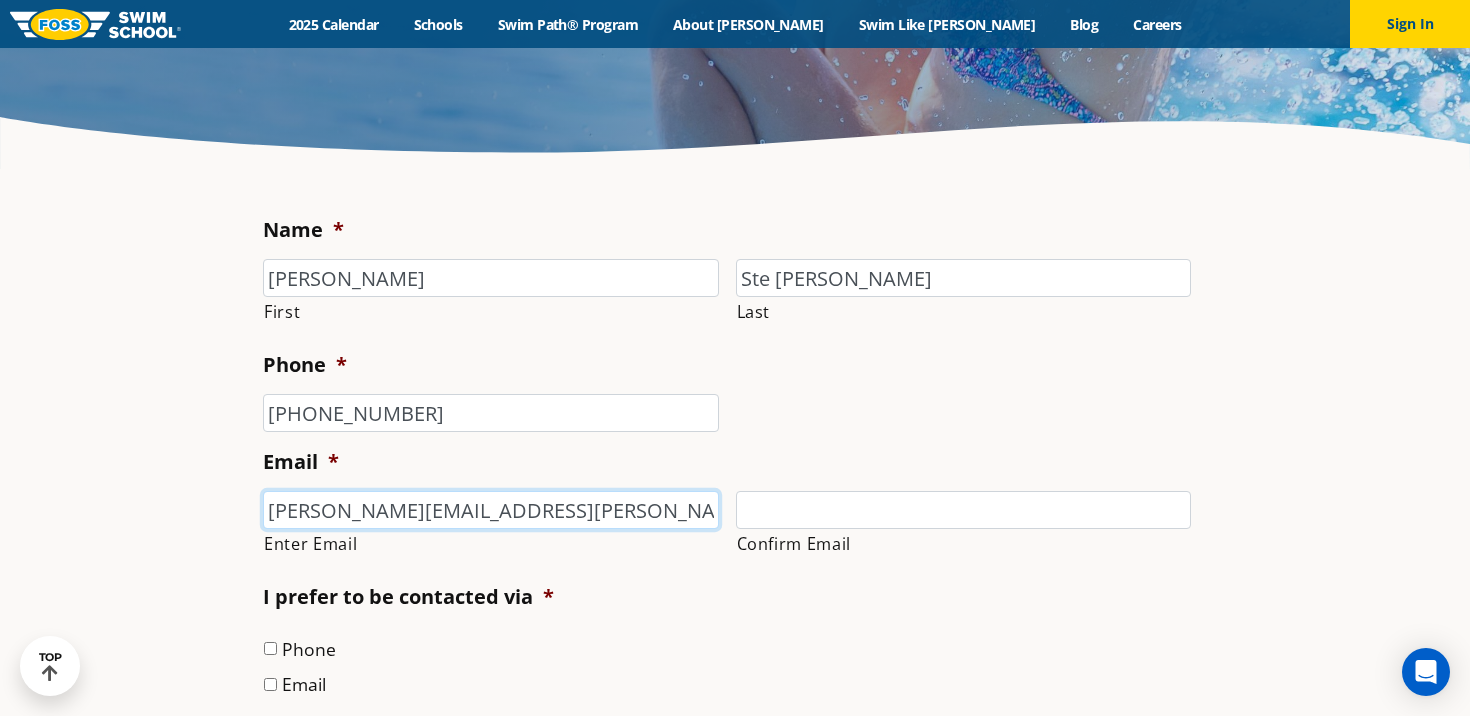 type on "[PERSON_NAME][EMAIL_ADDRESS][PERSON_NAME][DOMAIN_NAME]" 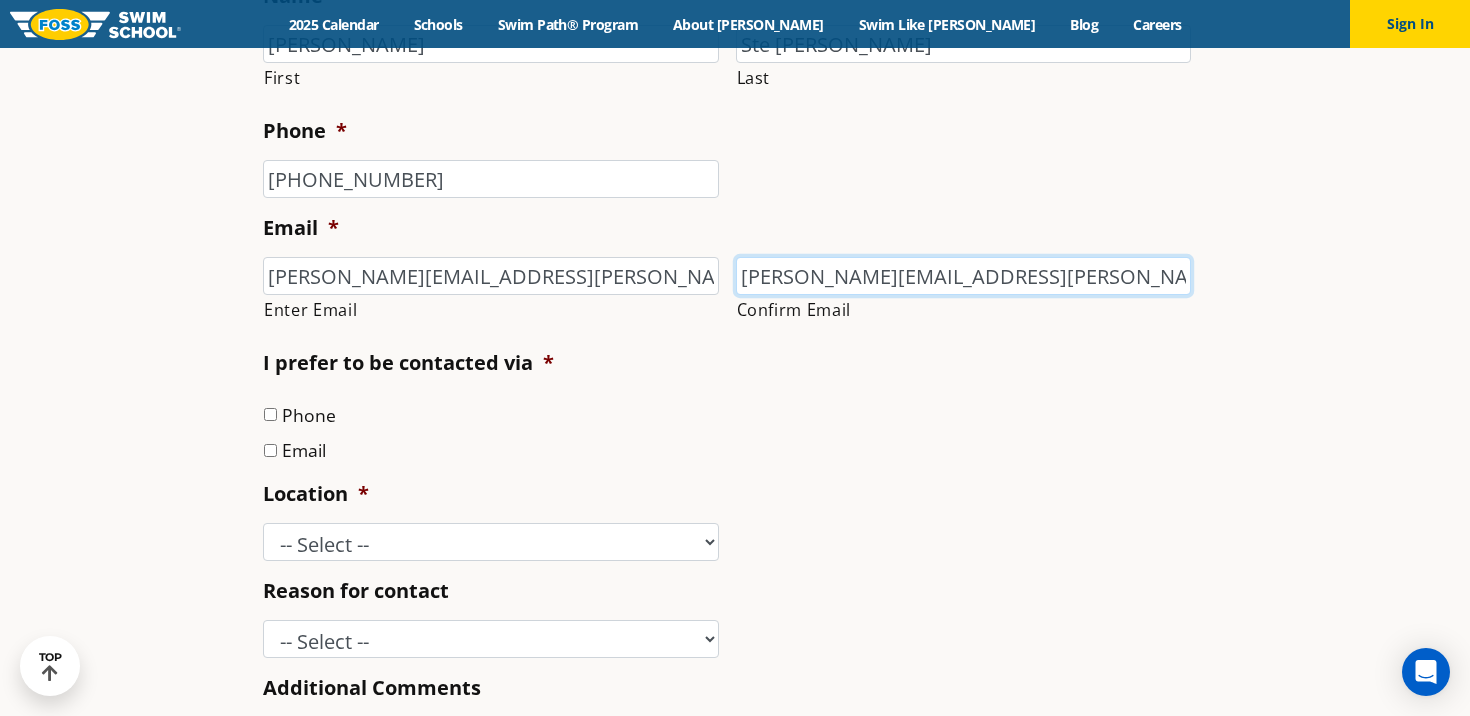 scroll, scrollTop: 568, scrollLeft: 0, axis: vertical 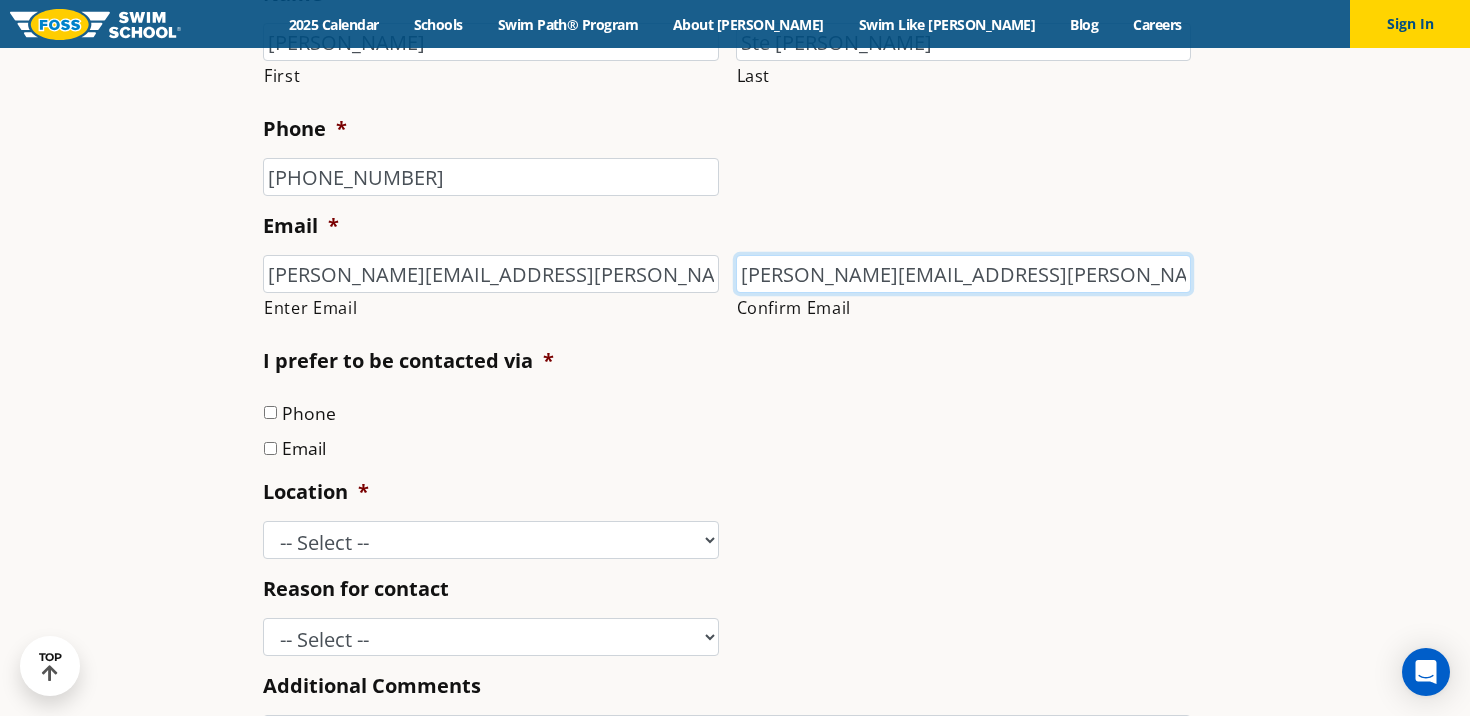 type on "[PERSON_NAME][EMAIL_ADDRESS][PERSON_NAME][DOMAIN_NAME]" 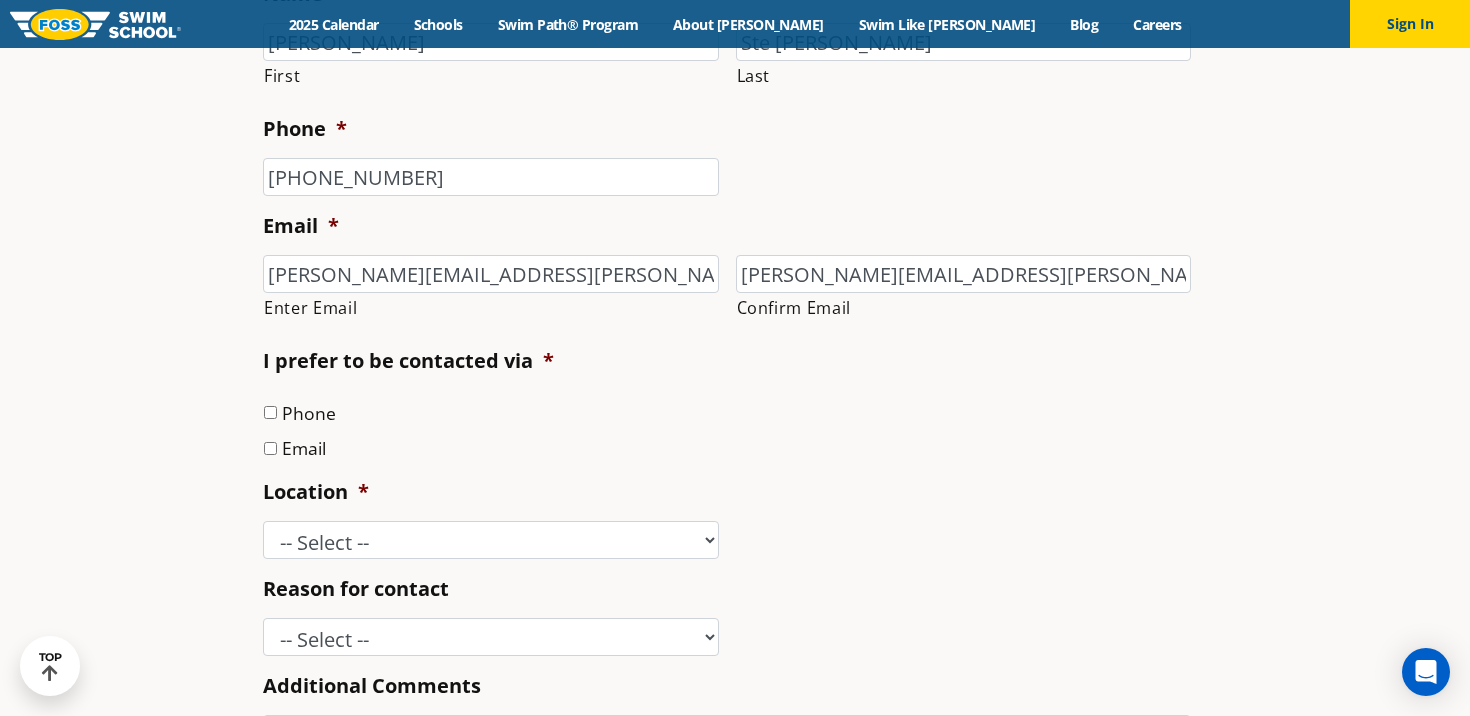 click on "Email" at bounding box center [270, 448] 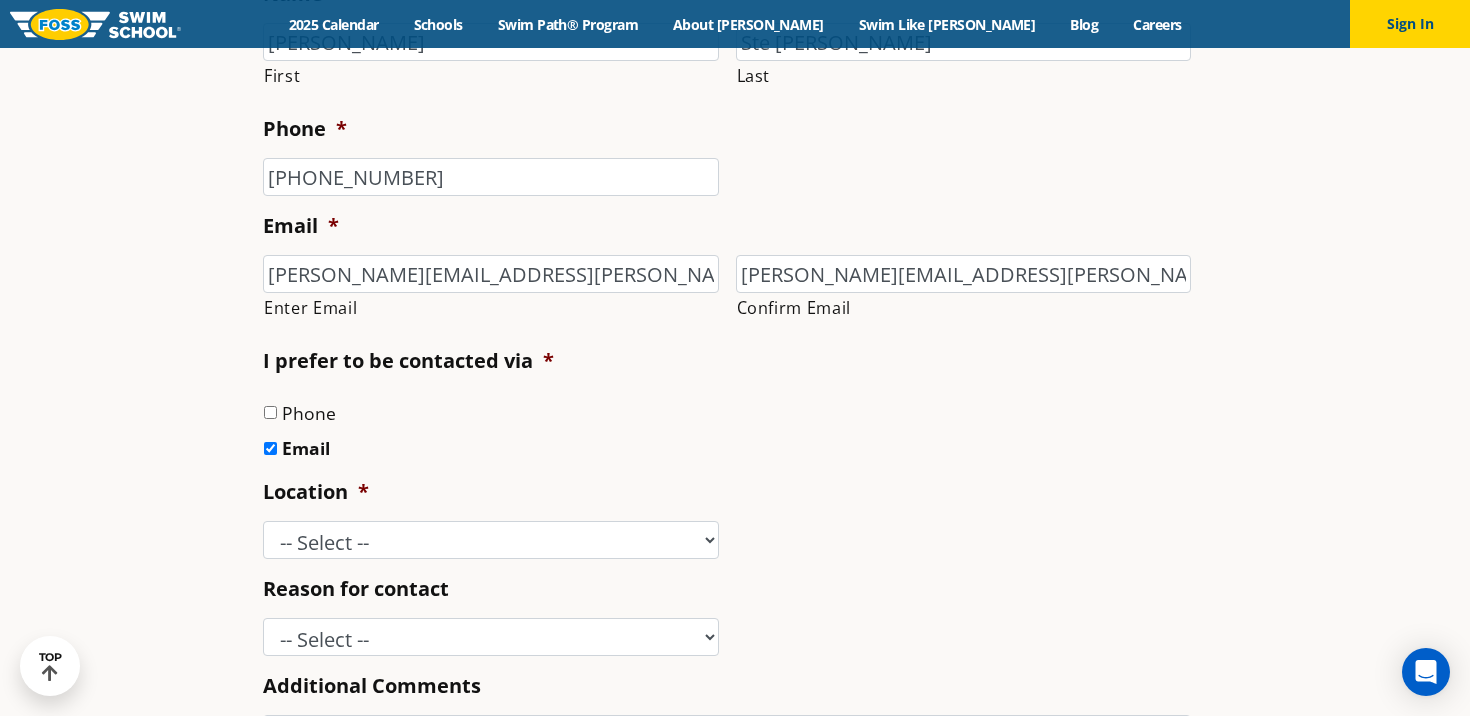 click on "Phone" at bounding box center (270, 412) 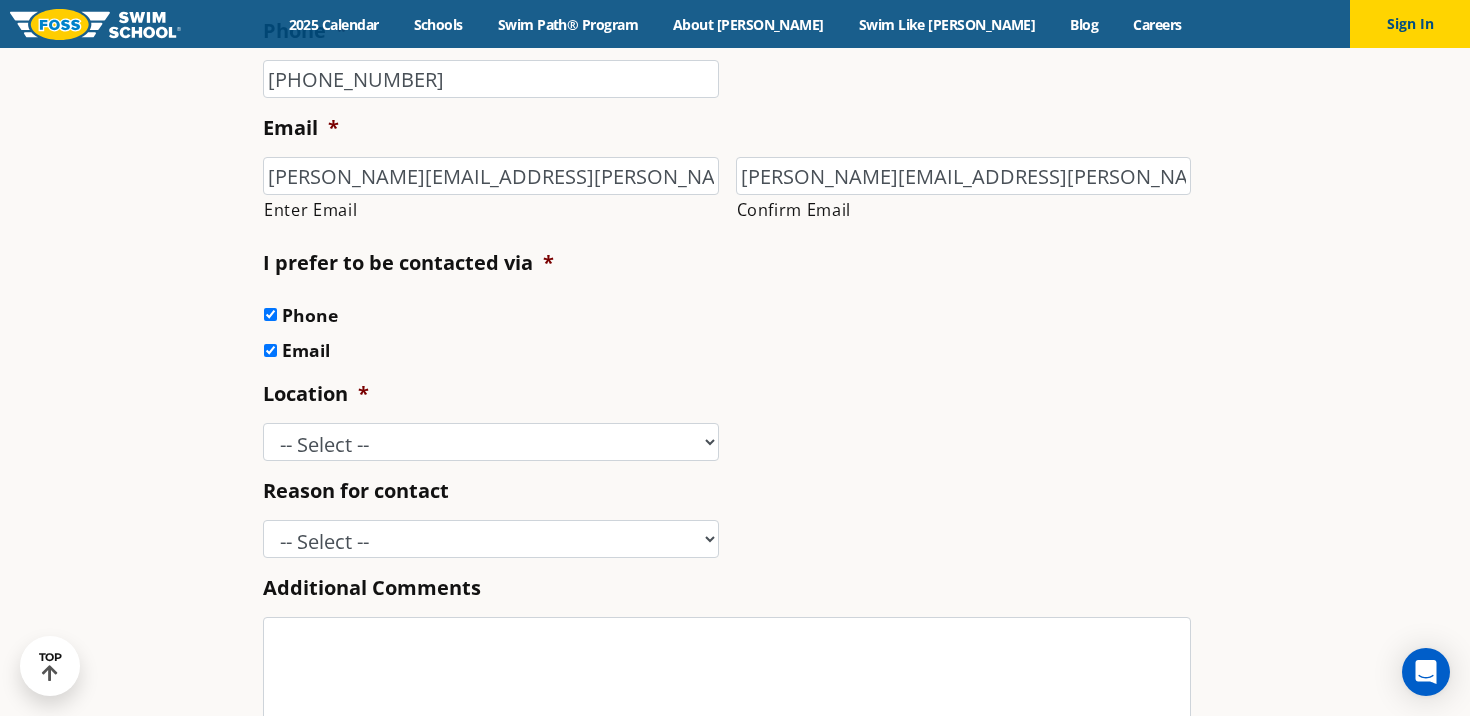 scroll, scrollTop: 704, scrollLeft: 0, axis: vertical 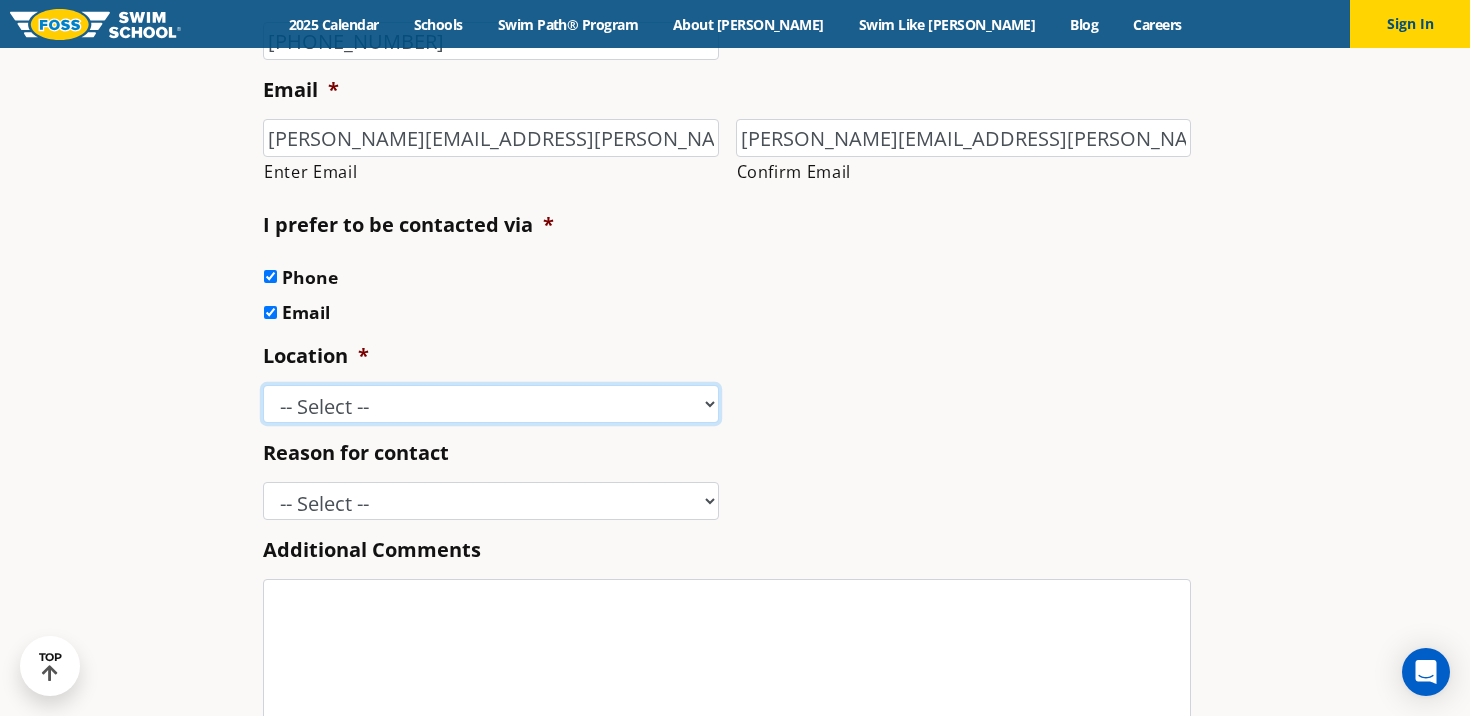 click on "-- Select -- [GEOGRAPHIC_DATA], [GEOGRAPHIC_DATA] [GEOGRAPHIC_DATA] [GEOGRAPHIC_DATA], [GEOGRAPHIC_DATA] [GEOGRAPHIC_DATA], [GEOGRAPHIC_DATA] [GEOGRAPHIC_DATA], [GEOGRAPHIC_DATA] [GEOGRAPHIC_DATA], [GEOGRAPHIC_DATA] [GEOGRAPHIC_DATA], [GEOGRAPHIC_DATA] [GEOGRAPHIC_DATA], [GEOGRAPHIC_DATA] [GEOGRAPHIC_DATA], [GEOGRAPHIC_DATA] ([GEOGRAPHIC_DATA]) [GEOGRAPHIC_DATA], [GEOGRAPHIC_DATA] [GEOGRAPHIC_DATA], [GEOGRAPHIC_DATA] [GEOGRAPHIC_DATA], [GEOGRAPHIC_DATA] [GEOGRAPHIC_DATA], [GEOGRAPHIC_DATA], [GEOGRAPHIC_DATA] [GEOGRAPHIC_DATA], [GEOGRAPHIC_DATA] [GEOGRAPHIC_DATA], [GEOGRAPHIC_DATA], [GEOGRAPHIC_DATA] [GEOGRAPHIC_DATA], [GEOGRAPHIC_DATA] [GEOGRAPHIC_DATA], [GEOGRAPHIC_DATA] [PERSON_NAME], [GEOGRAPHIC_DATA] [GEOGRAPHIC_DATA], [GEOGRAPHIC_DATA] [GEOGRAPHIC_DATA]/[GEOGRAPHIC_DATA], [GEOGRAPHIC_DATA], [GEOGRAPHIC_DATA] [GEOGRAPHIC_DATA], [GEOGRAPHIC_DATA] [GEOGRAPHIC_DATA], [GEOGRAPHIC_DATA] [GEOGRAPHIC_DATA][PERSON_NAME], [GEOGRAPHIC_DATA] [GEOGRAPHIC_DATA], [GEOGRAPHIC_DATA] [GEOGRAPHIC_DATA][PERSON_NAME], [GEOGRAPHIC_DATA] [GEOGRAPHIC_DATA], [GEOGRAPHIC_DATA] [PERSON_NAME][GEOGRAPHIC_DATA], [GEOGRAPHIC_DATA] [GEOGRAPHIC_DATA], [GEOGRAPHIC_DATA], [GEOGRAPHIC_DATA], [GEOGRAPHIC_DATA] Home Office" at bounding box center (491, 404) 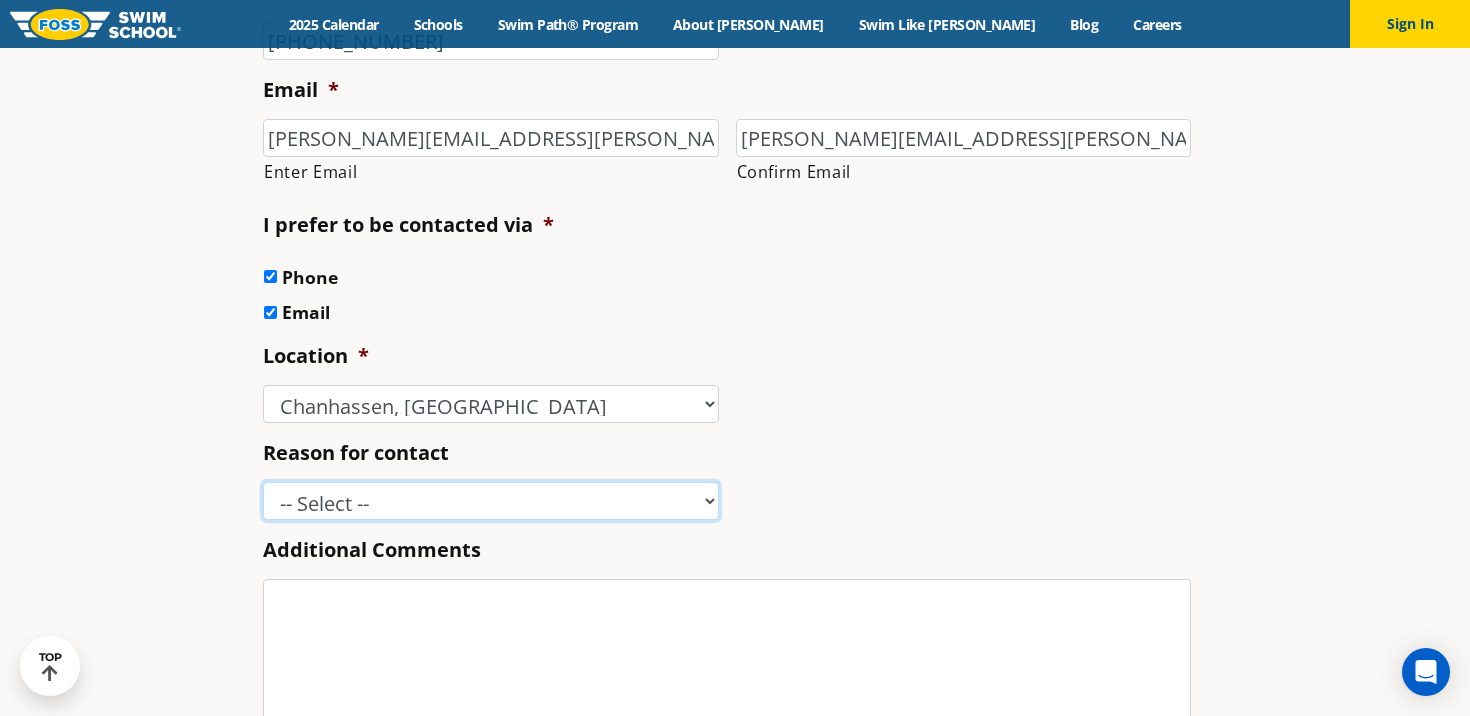 click on "-- Select -- Enrollment issue Program question What level is best for my child? I'm a New Family Concern about an instructor Speak with a manager [PERSON_NAME] Water Safety Presentation Media Inquiry Marketing Partnership Donation request I love [PERSON_NAME]! Other" at bounding box center [491, 501] 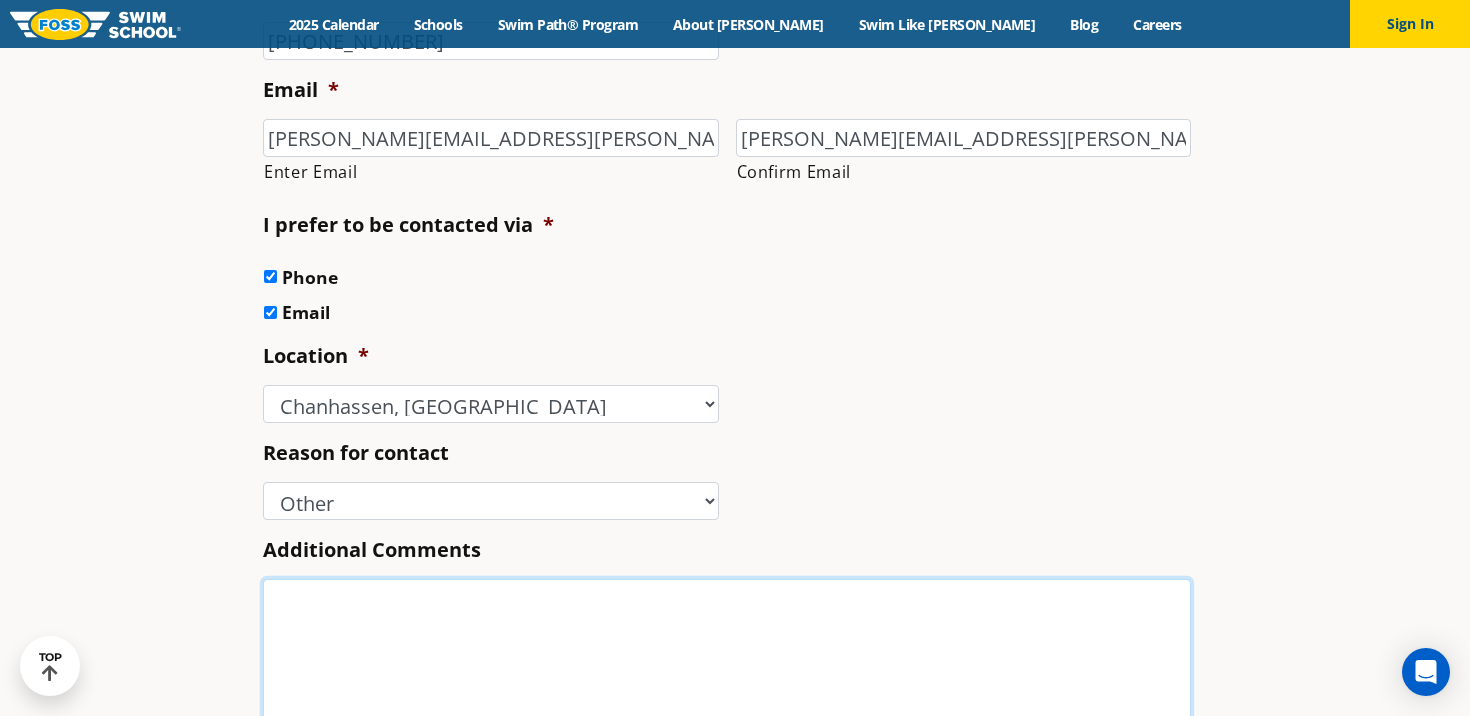 click on "Additional Comments" at bounding box center (727, 659) 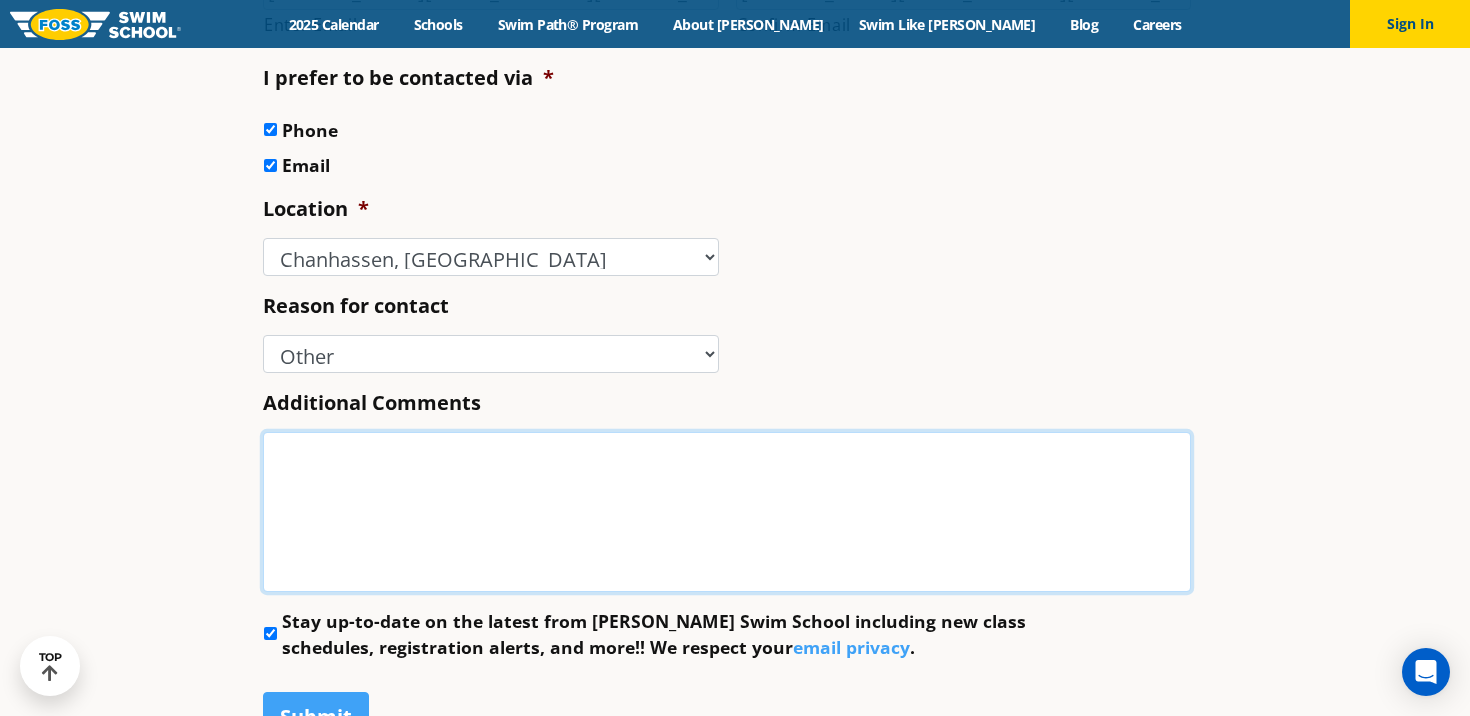 scroll, scrollTop: 878, scrollLeft: 0, axis: vertical 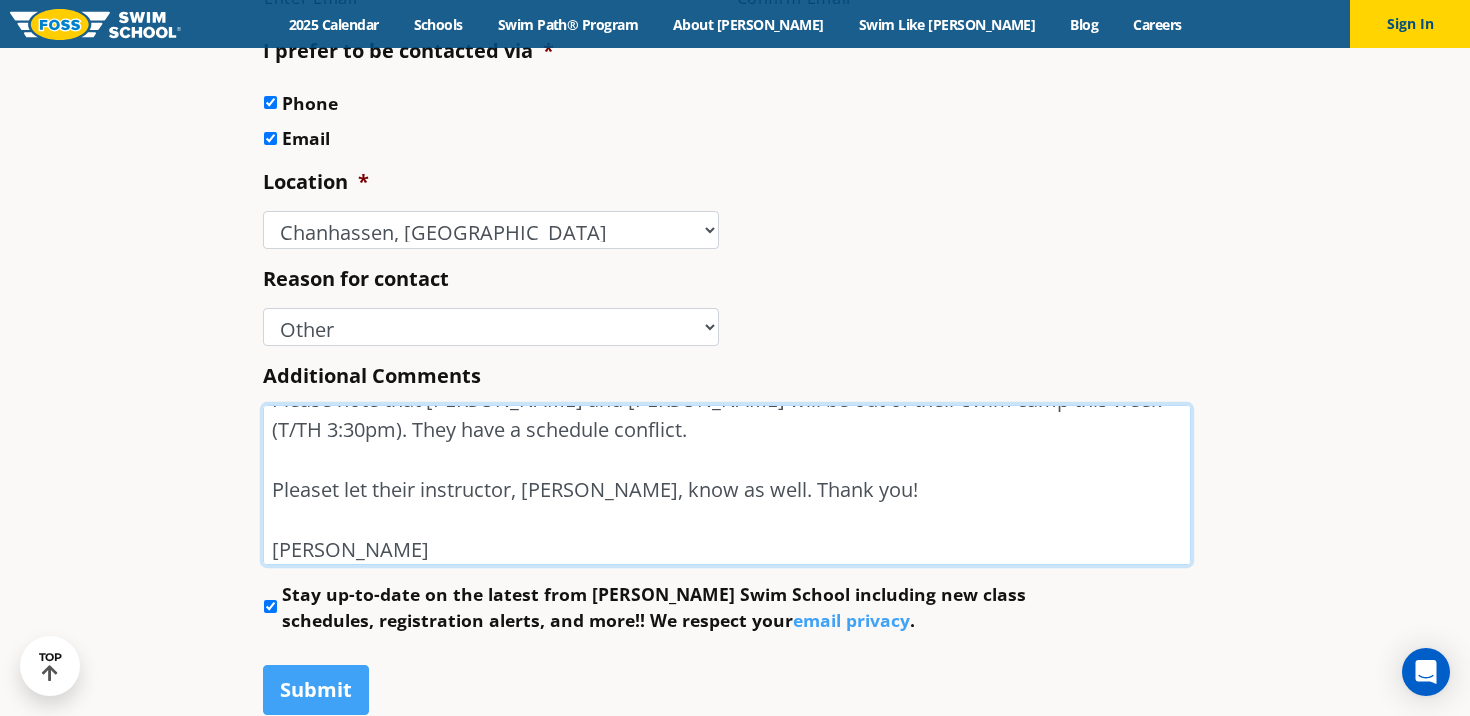 click on "Please note that [PERSON_NAME] and [PERSON_NAME] will be out of their swim camp this week (T/TH 3:30pm). They have a schedule conflict.
Pleaset let their instructor, [PERSON_NAME], know as well. Thank you!
[PERSON_NAME]" at bounding box center [727, 485] 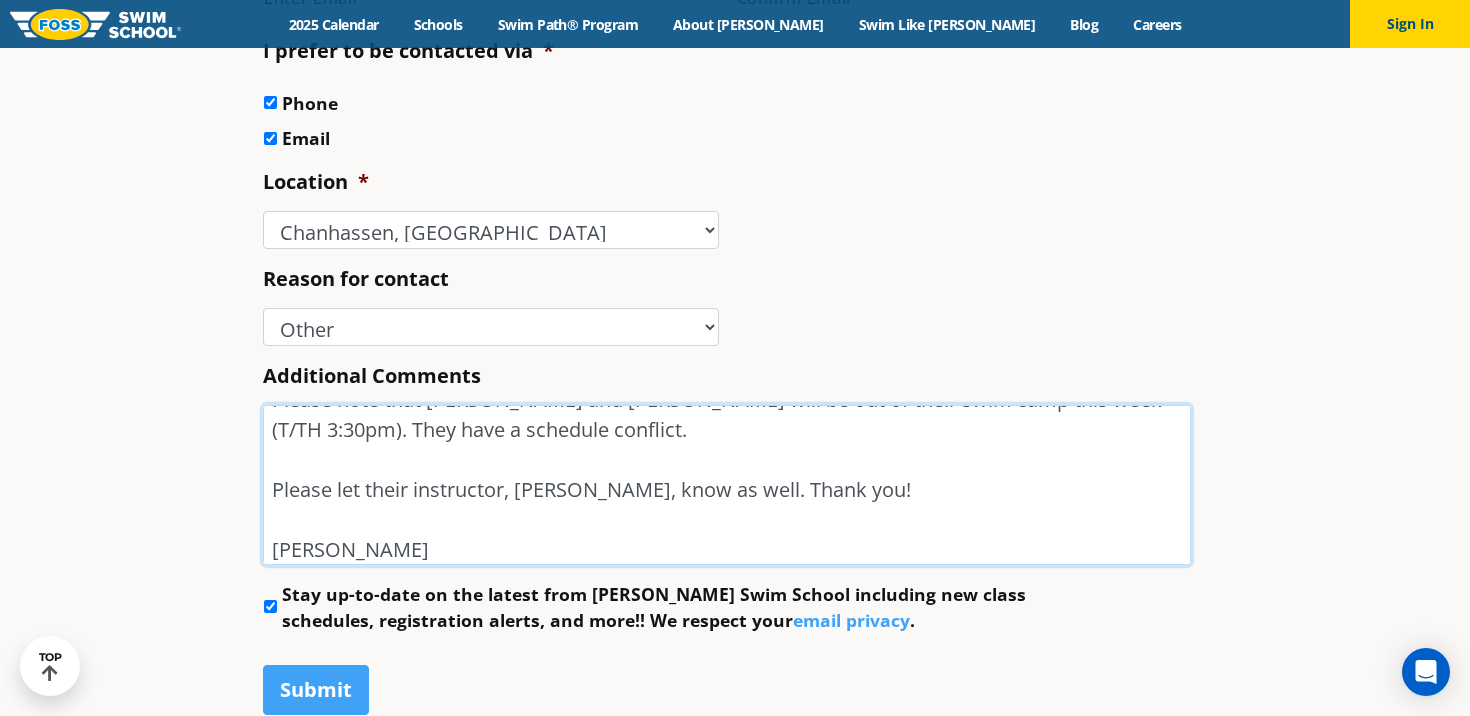 scroll, scrollTop: 0, scrollLeft: 0, axis: both 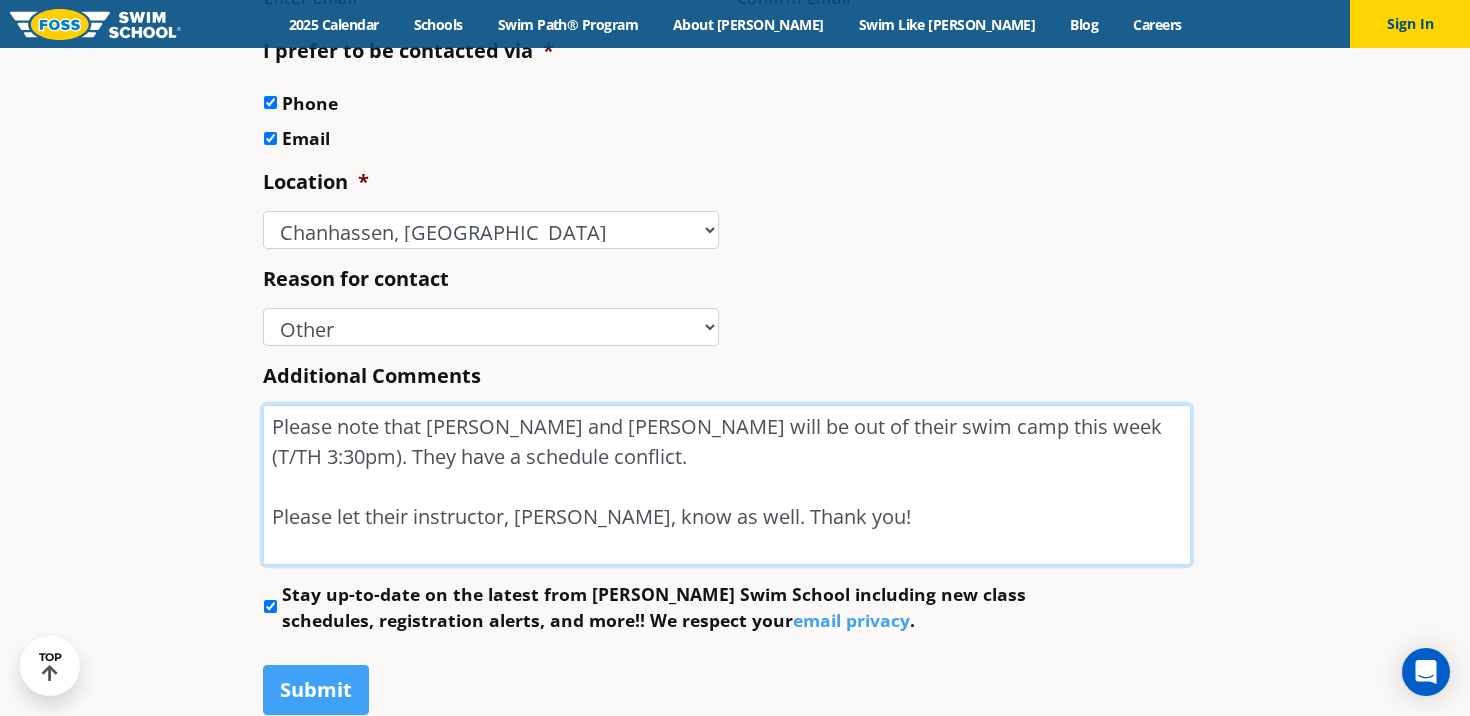 click on "Please note that [PERSON_NAME] and [PERSON_NAME] will be out of their swim camp this week (T/TH 3:30pm). They have a schedule conflict.
Please let their instructor, [PERSON_NAME], know as well. Thank you!
[PERSON_NAME]" at bounding box center [727, 485] 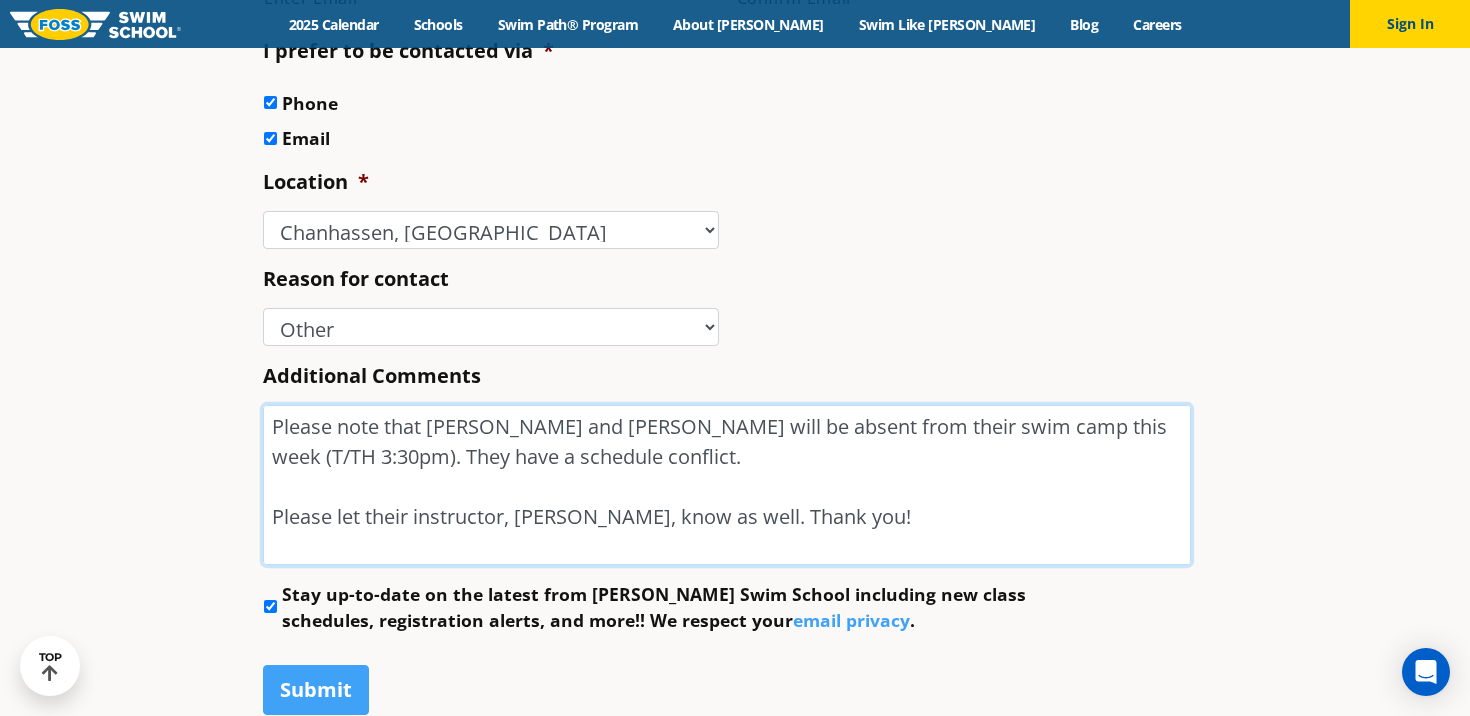 click on "Please note that [PERSON_NAME] and [PERSON_NAME] will be absent from their swim camp this week (T/TH 3:30pm). They have a schedule conflict.
Please let their instructor, [PERSON_NAME], know as well. Thank you!
[PERSON_NAME]" at bounding box center [727, 485] 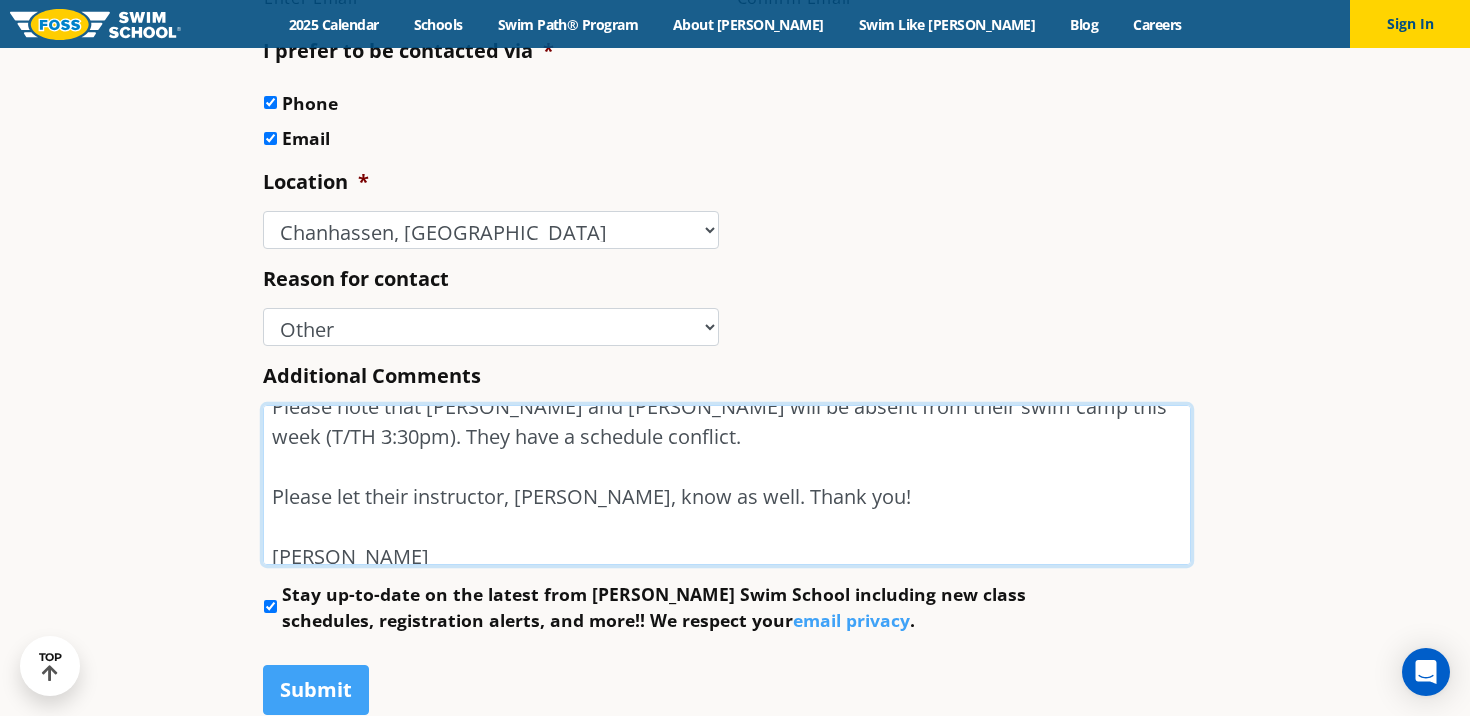 scroll, scrollTop: 34, scrollLeft: 0, axis: vertical 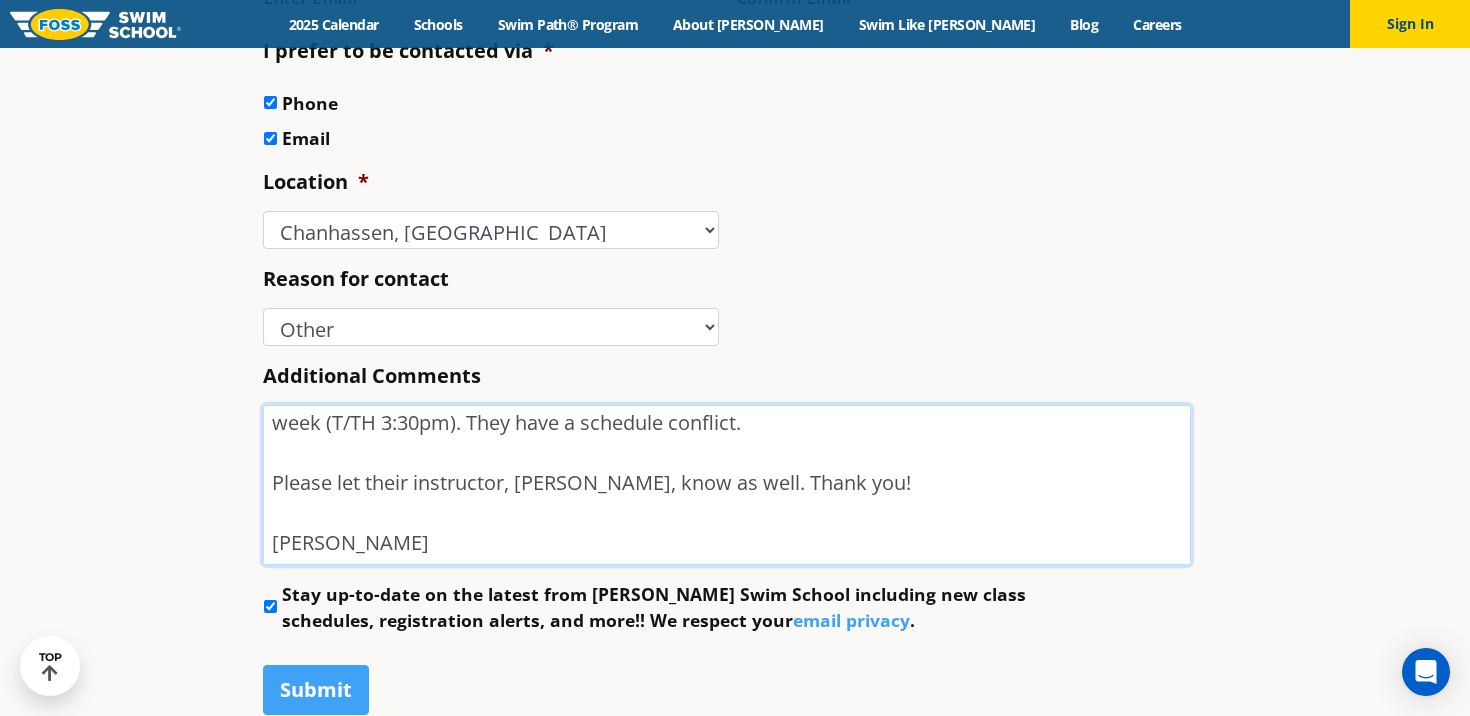 type on "Please note that [PERSON_NAME] and [PERSON_NAME] will be absent from their swim camp this week (T/TH 3:30pm). They have a schedule conflict.
Please let their instructor, [PERSON_NAME], know as well. Thank you!
[PERSON_NAME]" 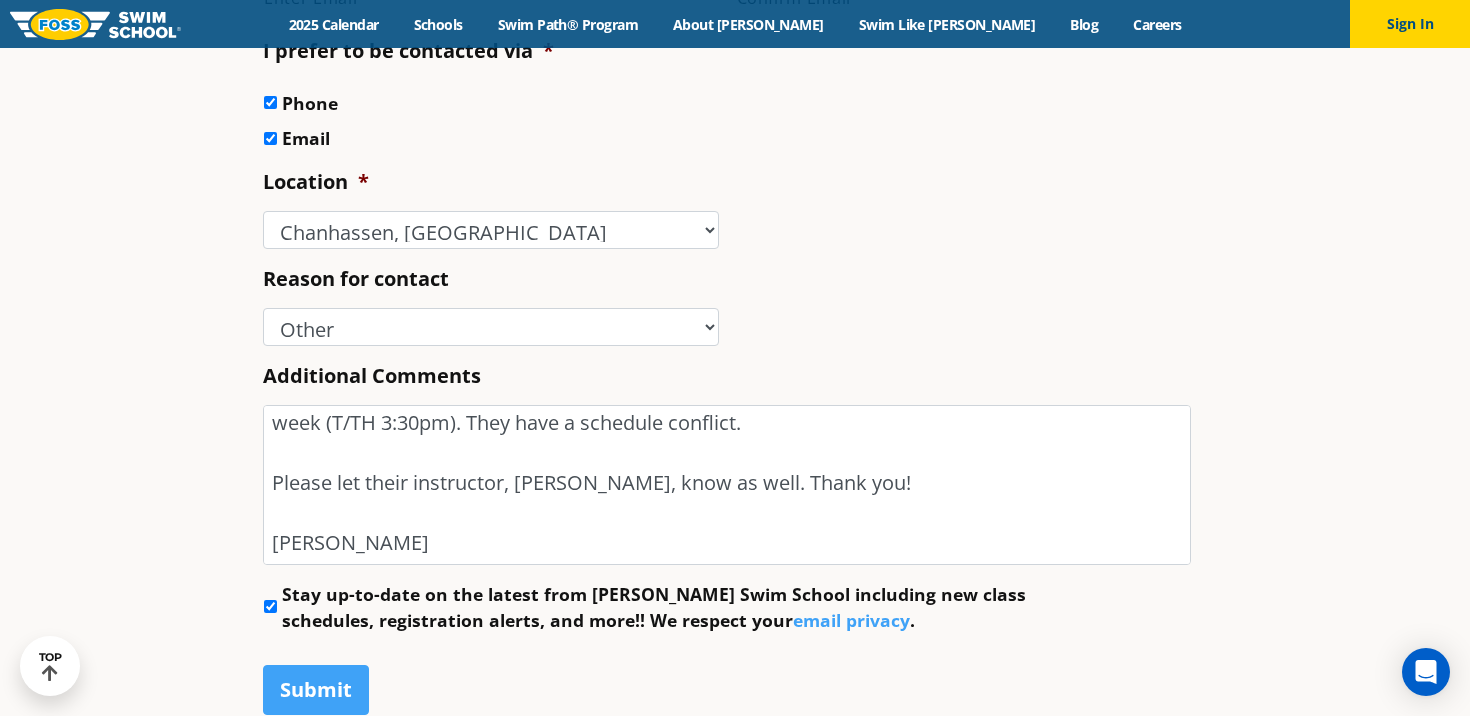 click on "Stay up-to-date on the latest from [PERSON_NAME] Swim School including new class schedules, registration alerts, and more!! We respect your  email privacy ." at bounding box center (270, 606) 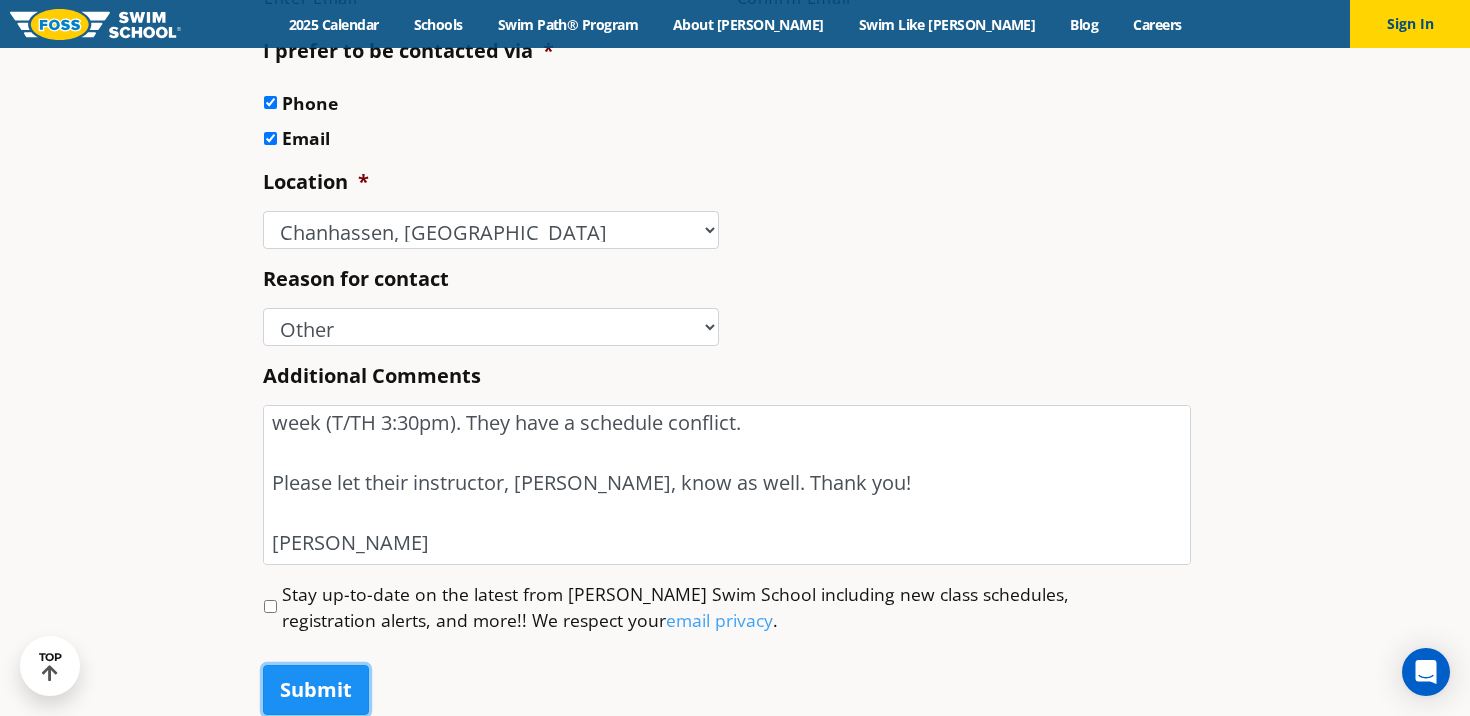 click on "Submit" at bounding box center (316, 690) 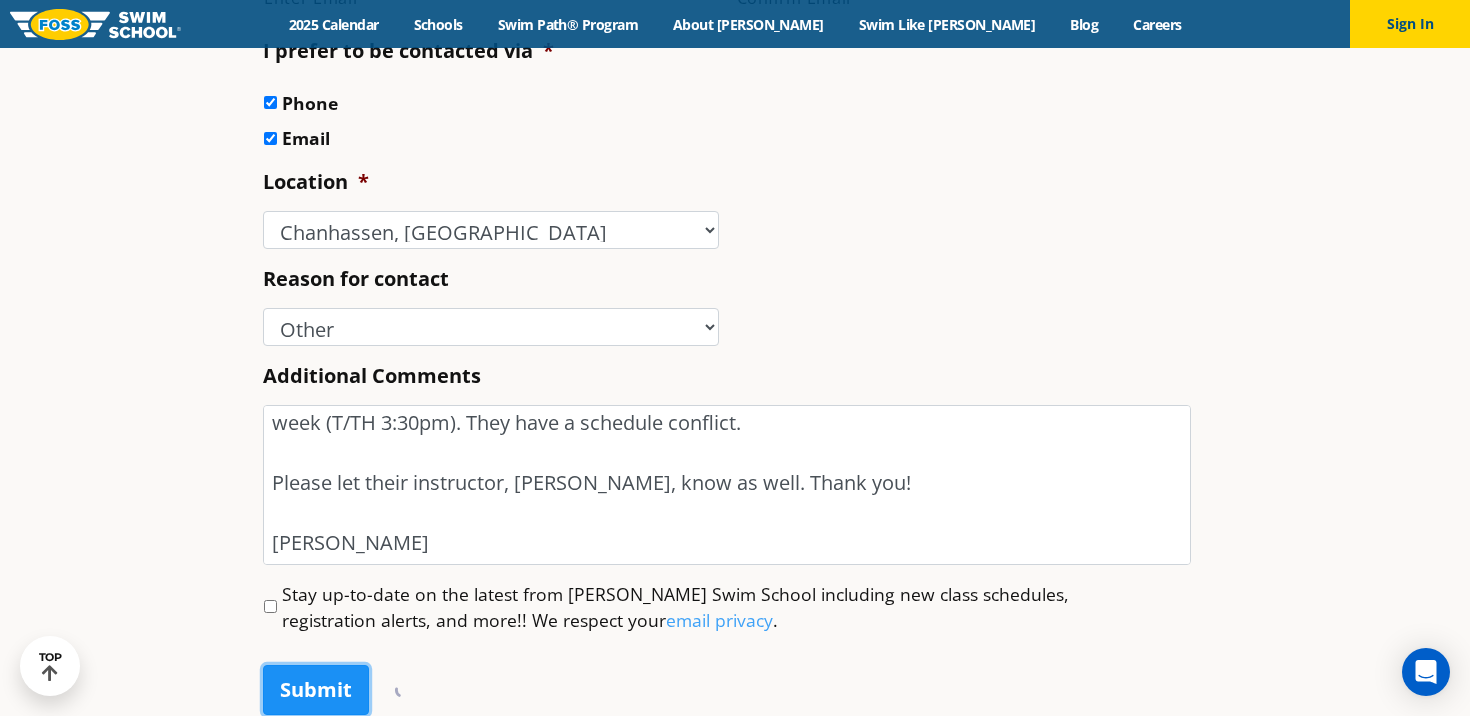 scroll, scrollTop: 0, scrollLeft: 0, axis: both 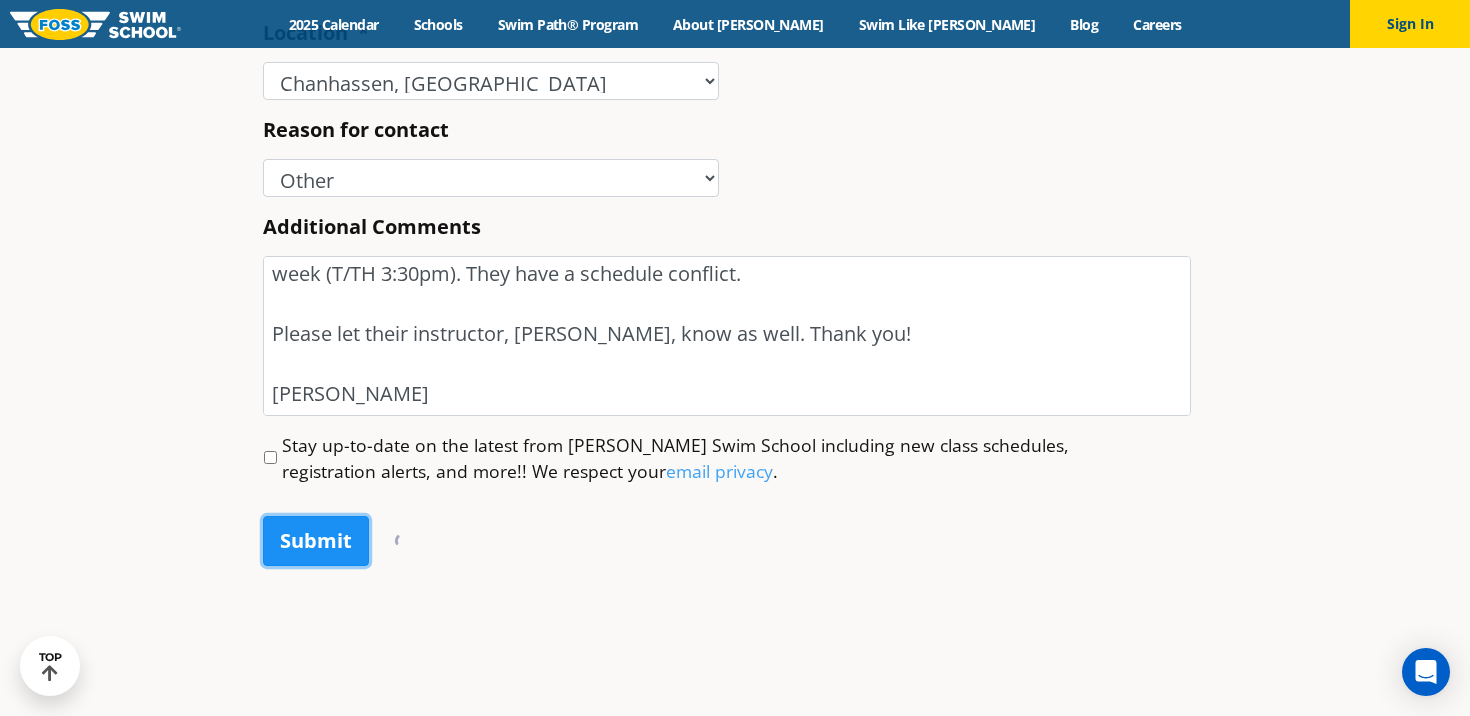 click on "Submit" at bounding box center [316, 541] 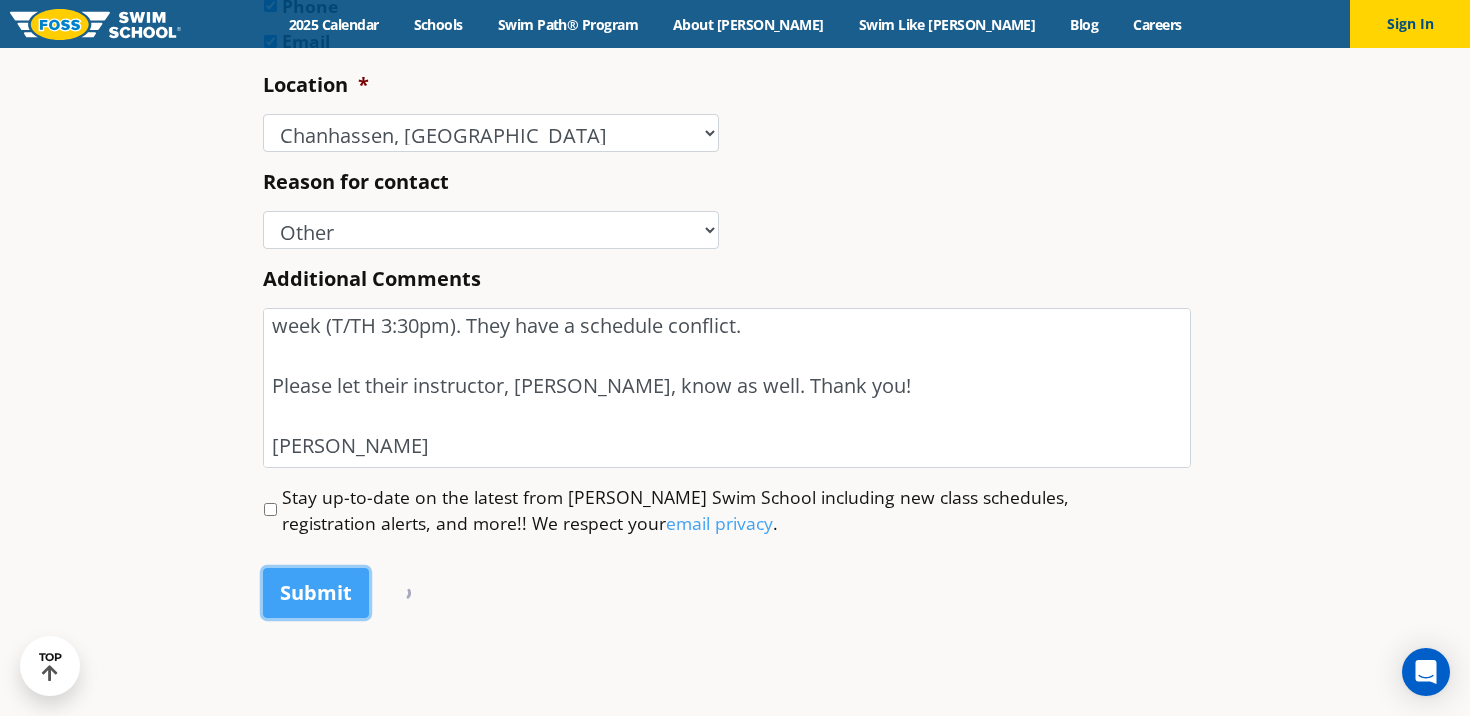 scroll, scrollTop: 974, scrollLeft: 0, axis: vertical 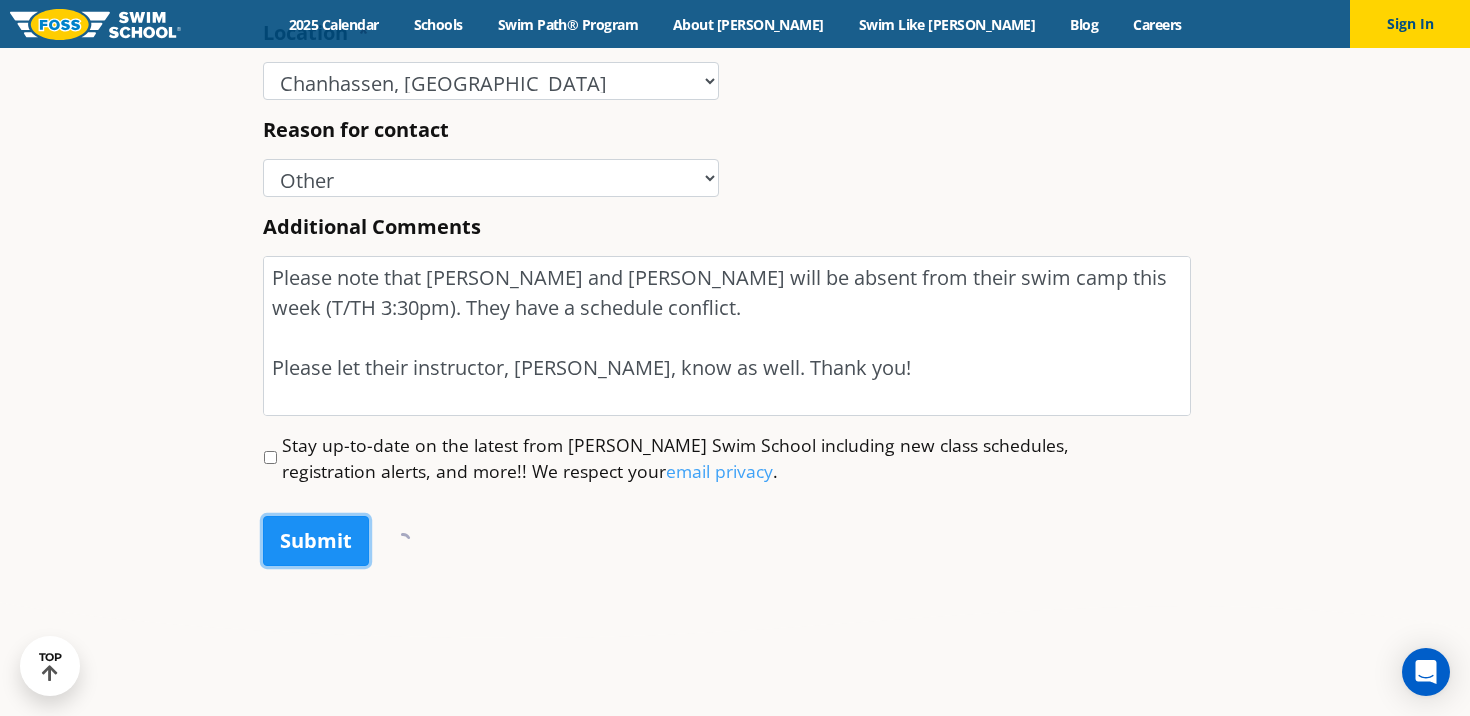 click on "Submit" at bounding box center (316, 541) 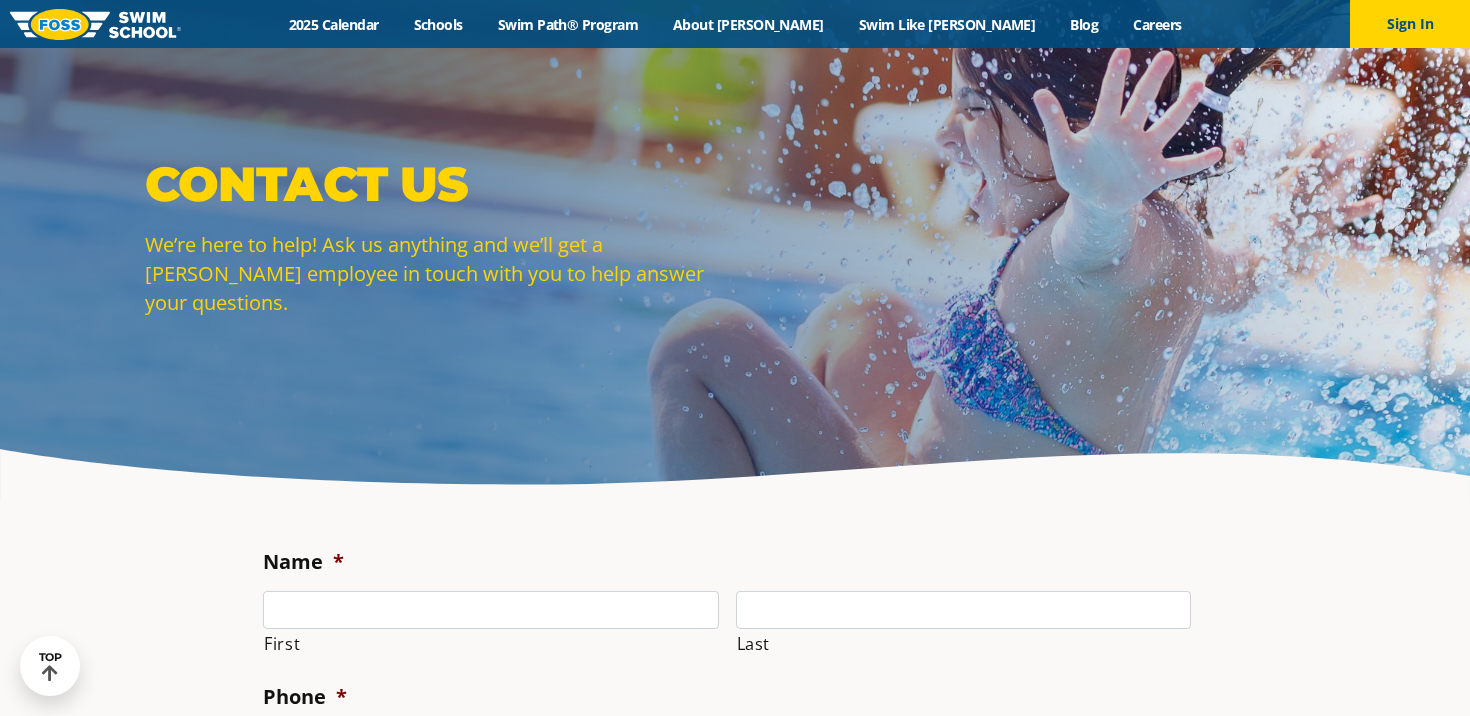 scroll, scrollTop: 1028, scrollLeft: 0, axis: vertical 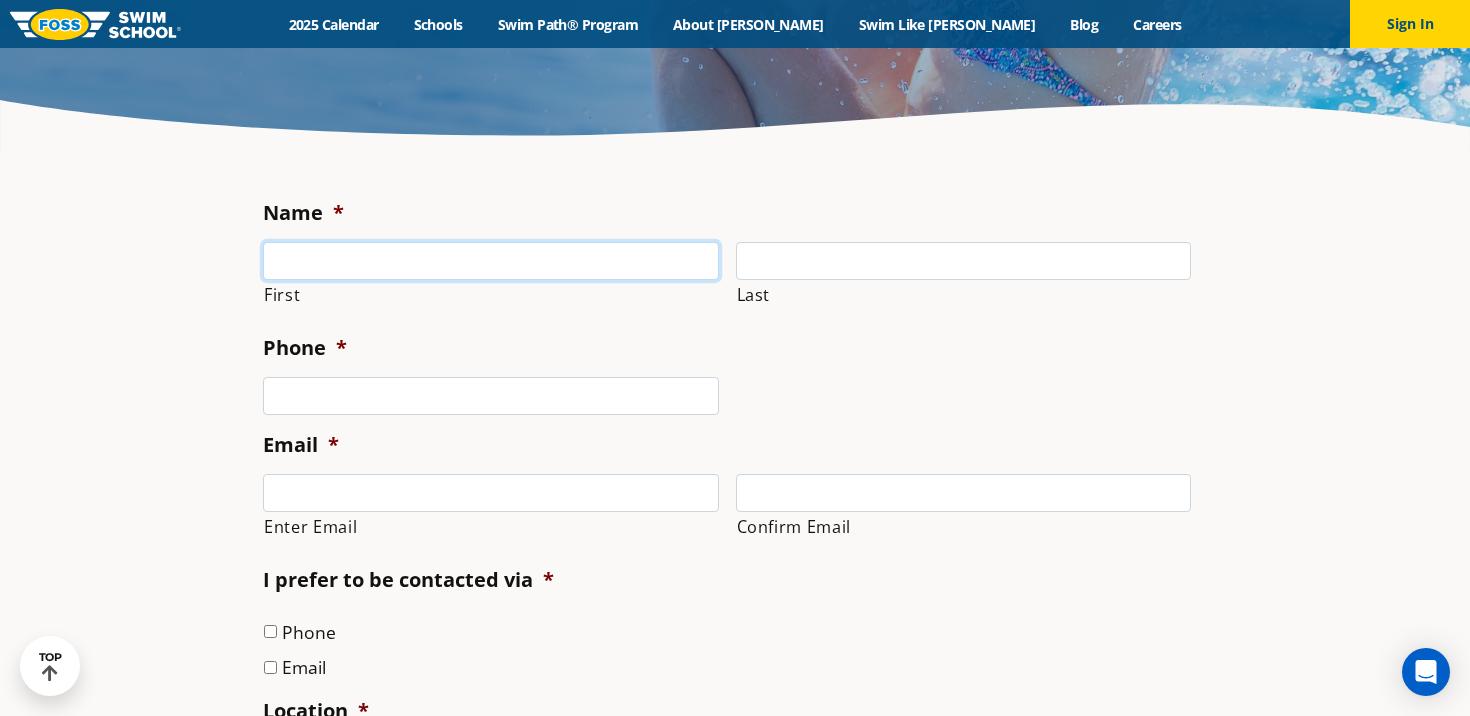 click on "First" at bounding box center [491, 261] 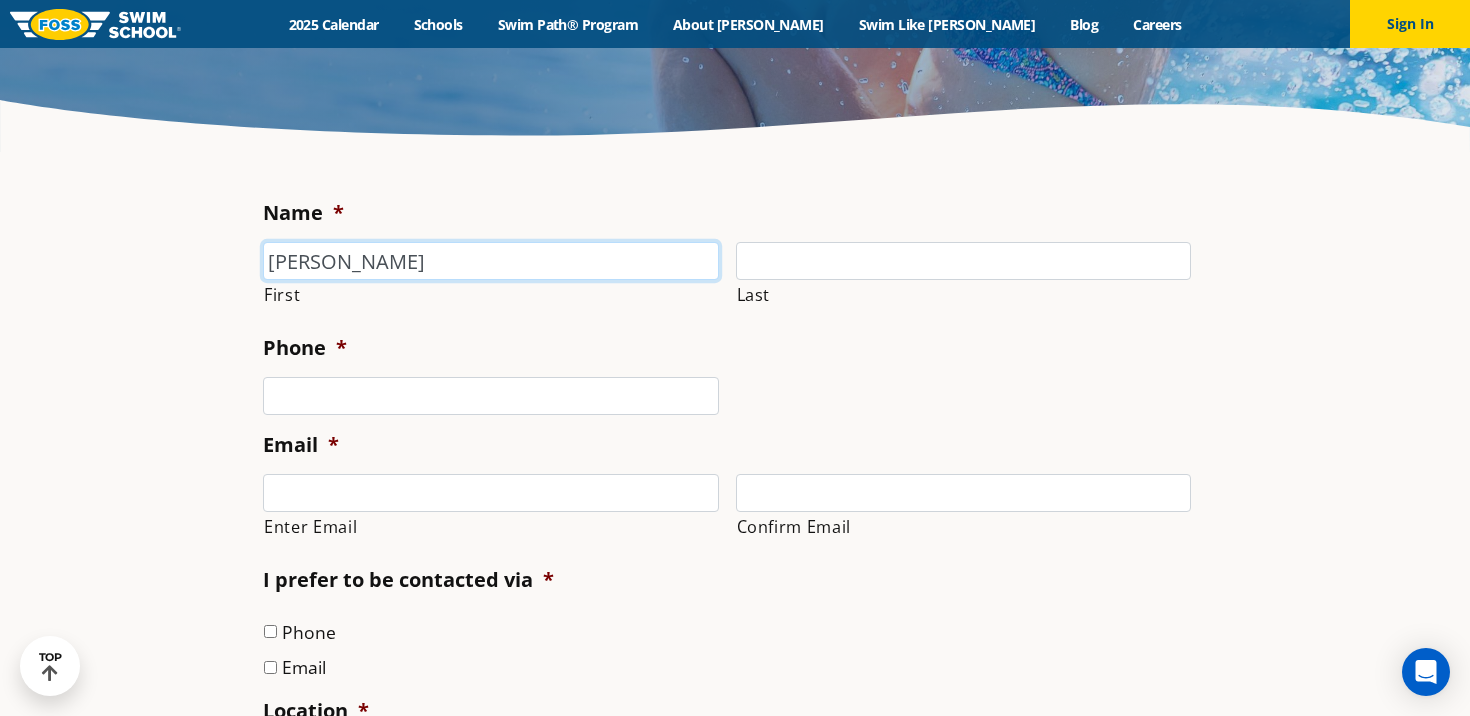 type on "[PERSON_NAME]" 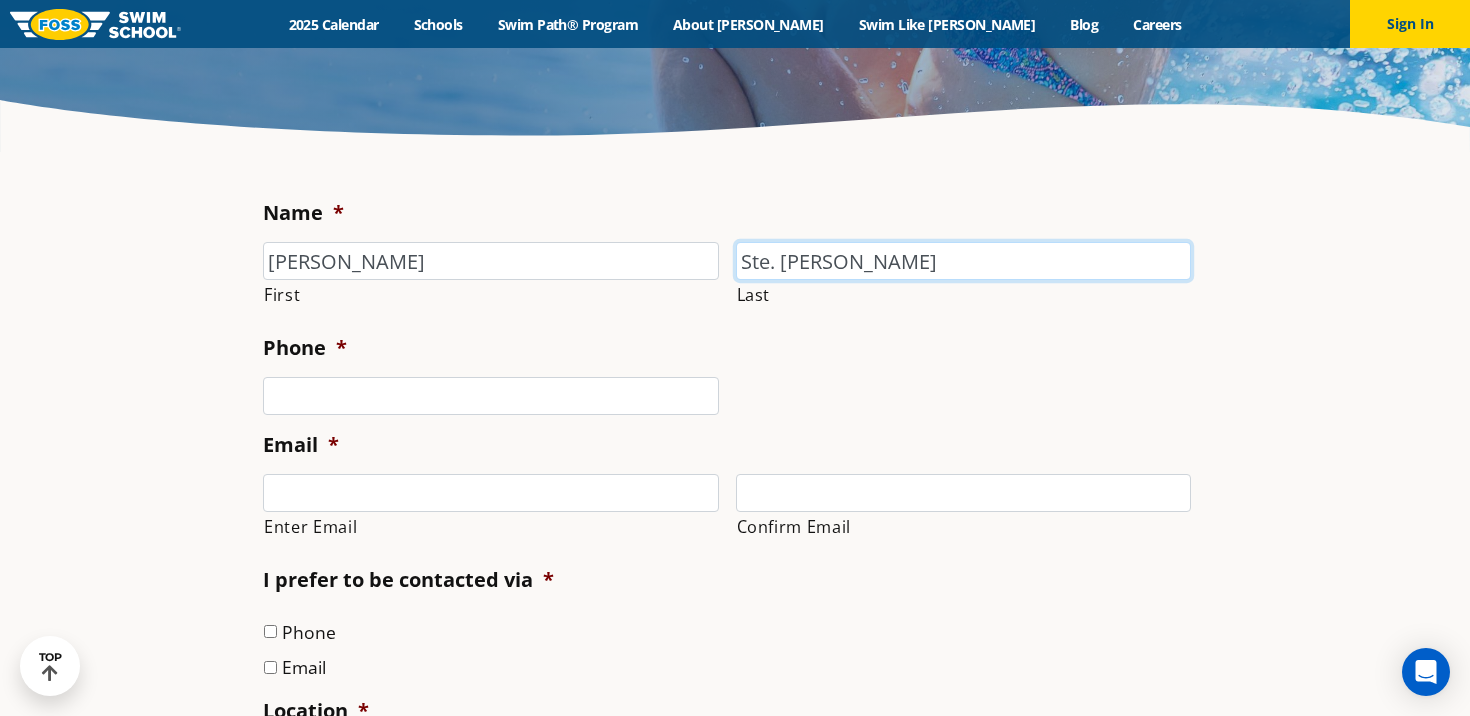 type on "Ste. Marie" 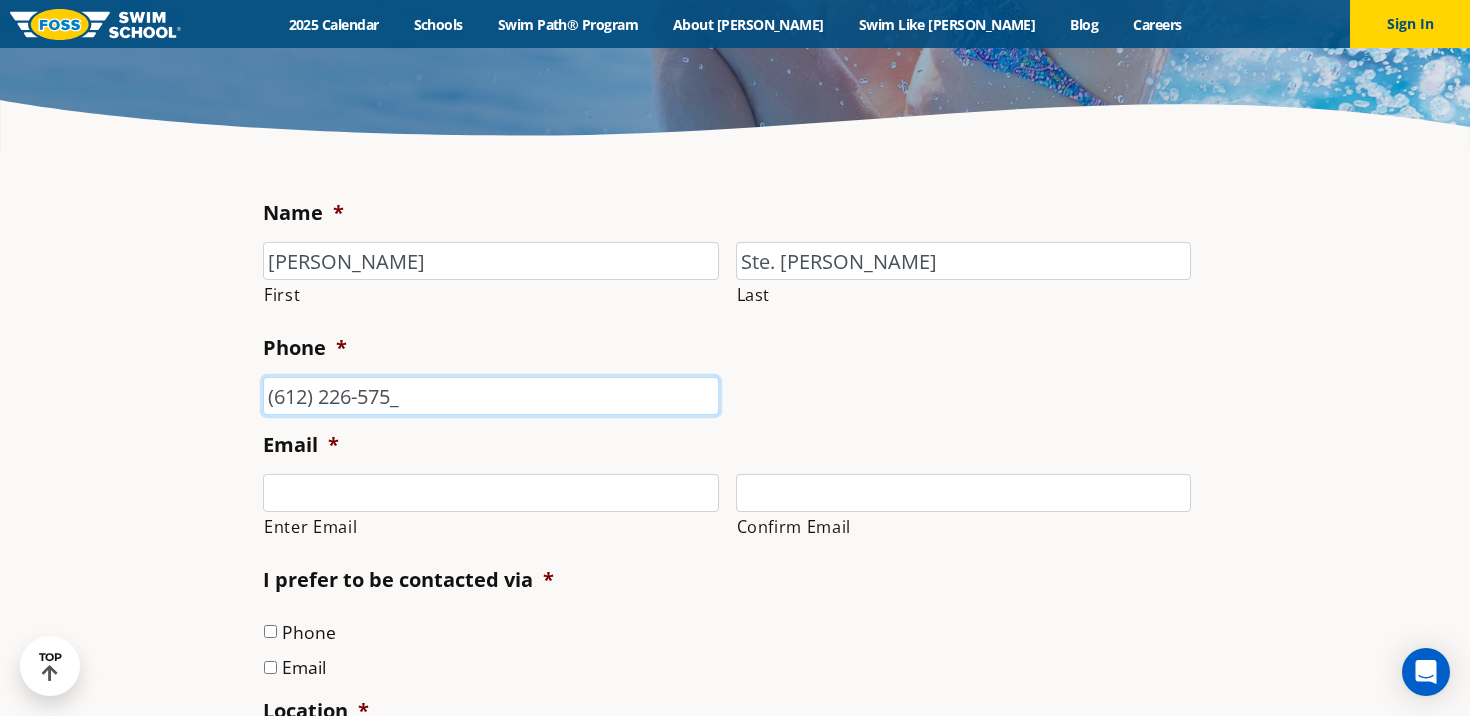 type on "[PHONE_NUMBER]" 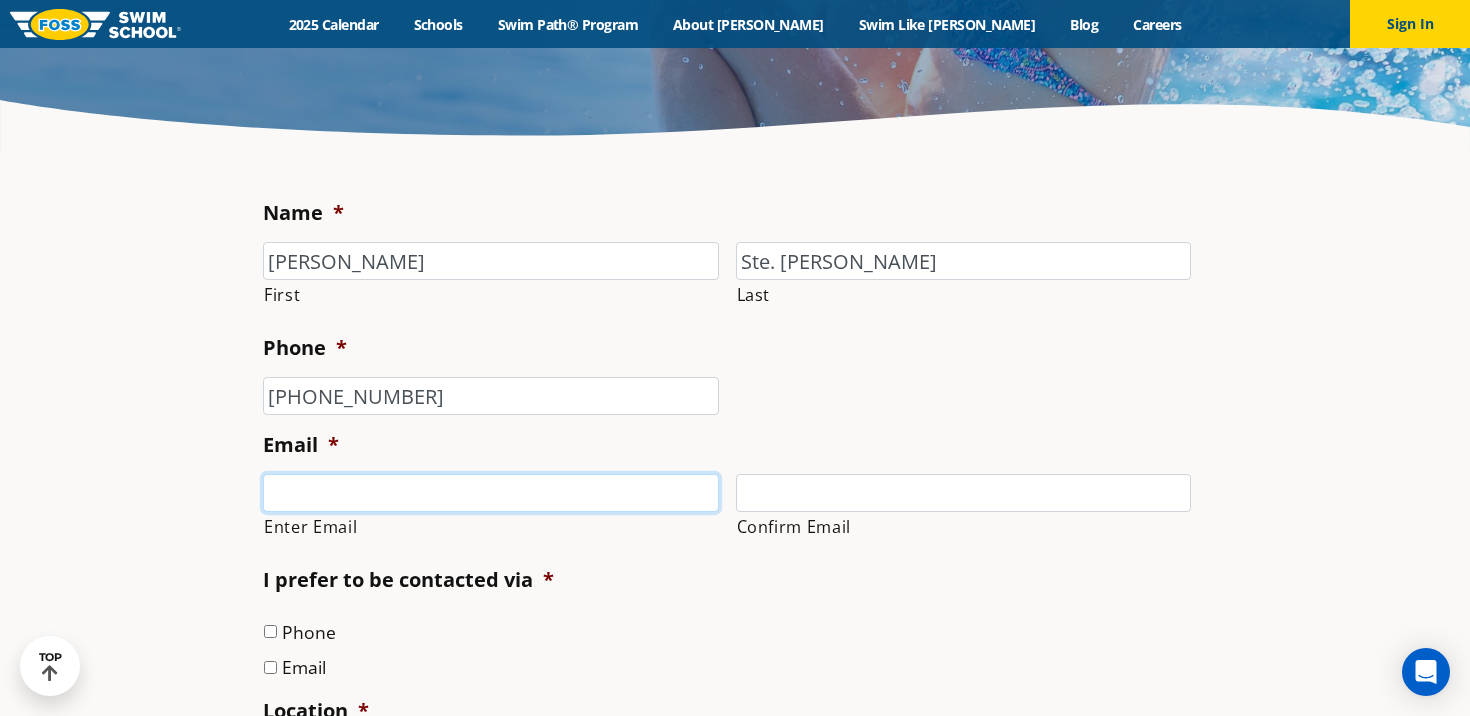 click on "Enter Email" at bounding box center [491, 493] 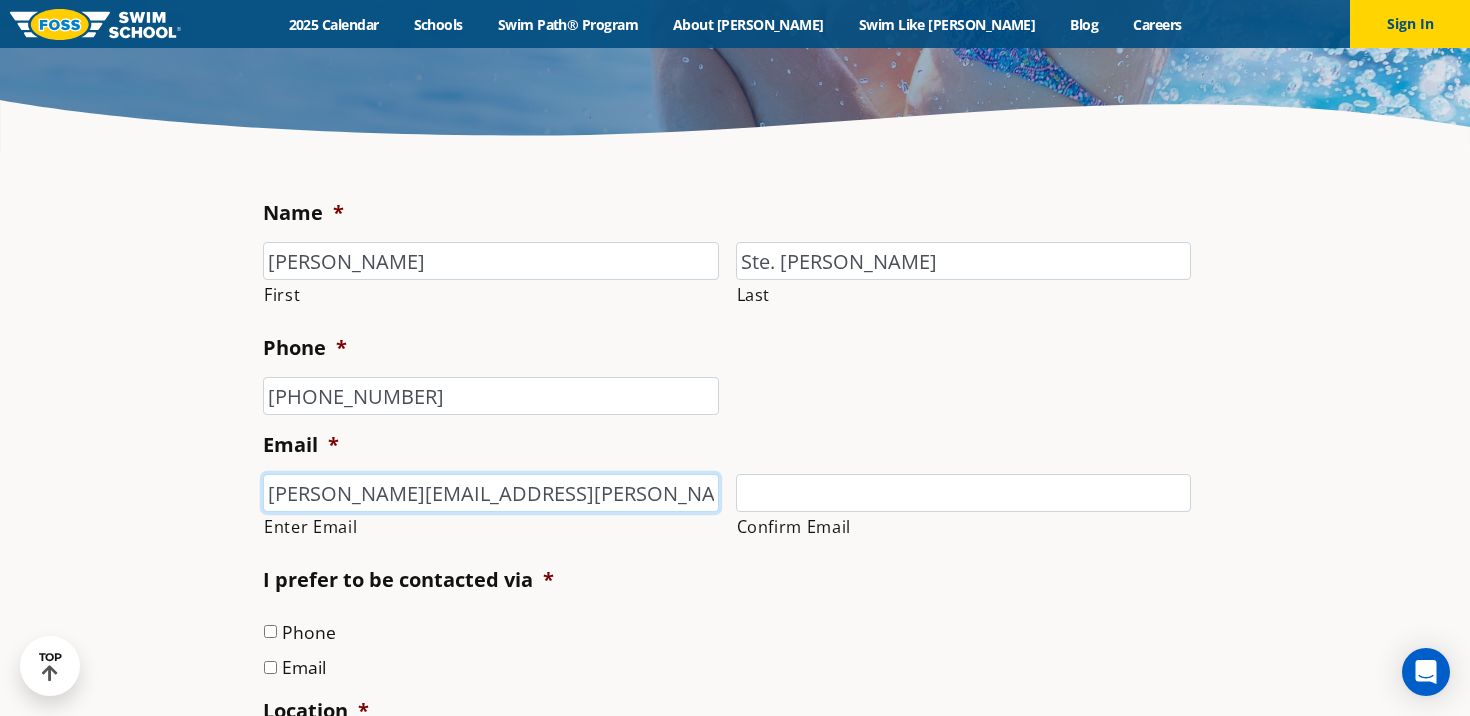 type on "[PERSON_NAME][EMAIL_ADDRESS][PERSON_NAME][DOMAIN_NAME]" 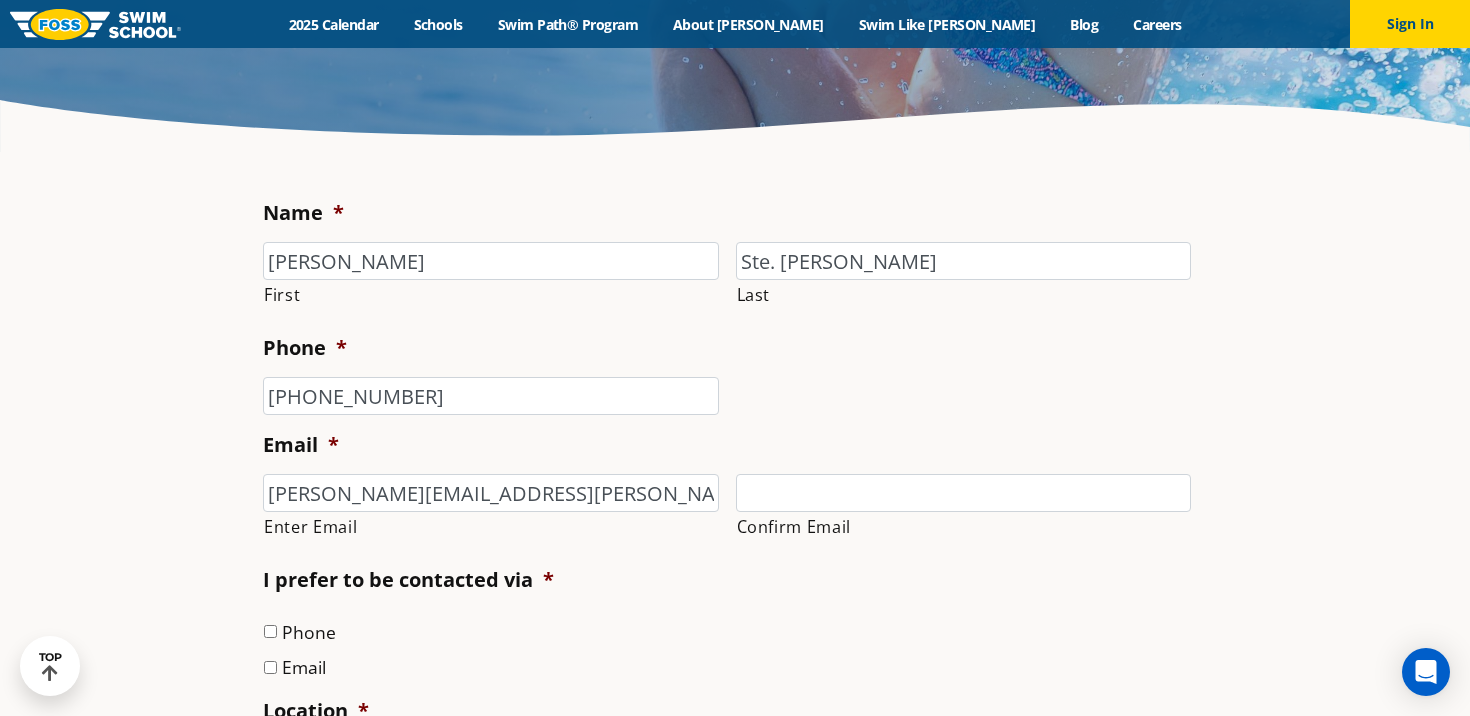 click on "Phone" at bounding box center (270, 631) 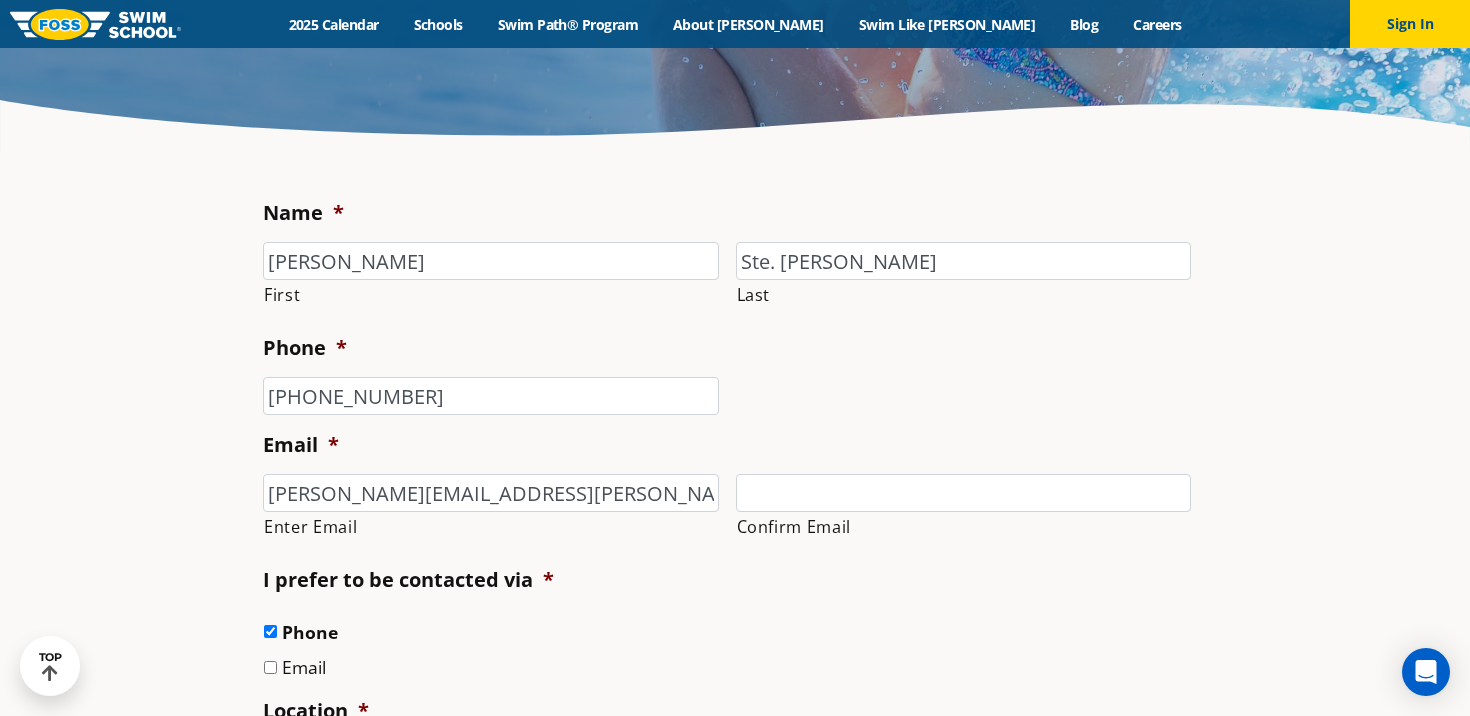 click on "Email" at bounding box center [270, 667] 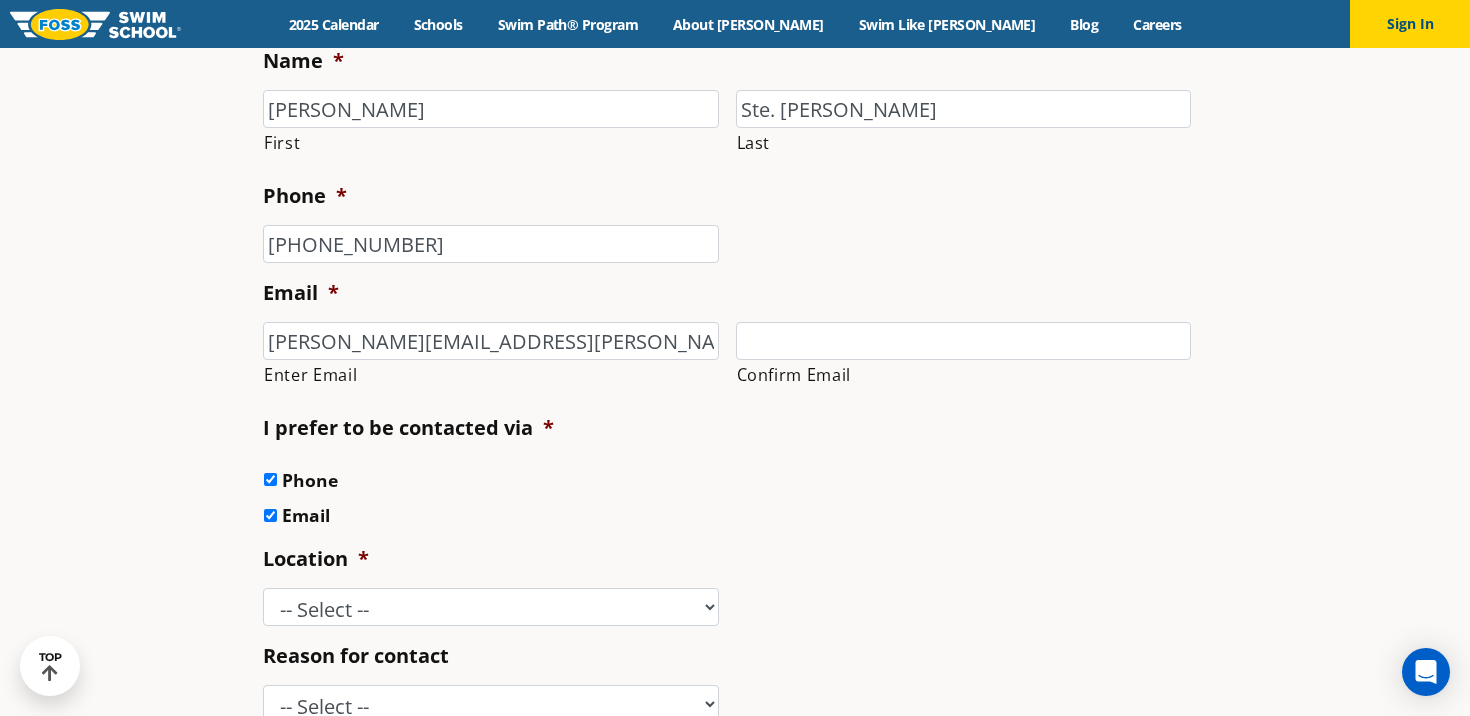 scroll, scrollTop: 516, scrollLeft: 0, axis: vertical 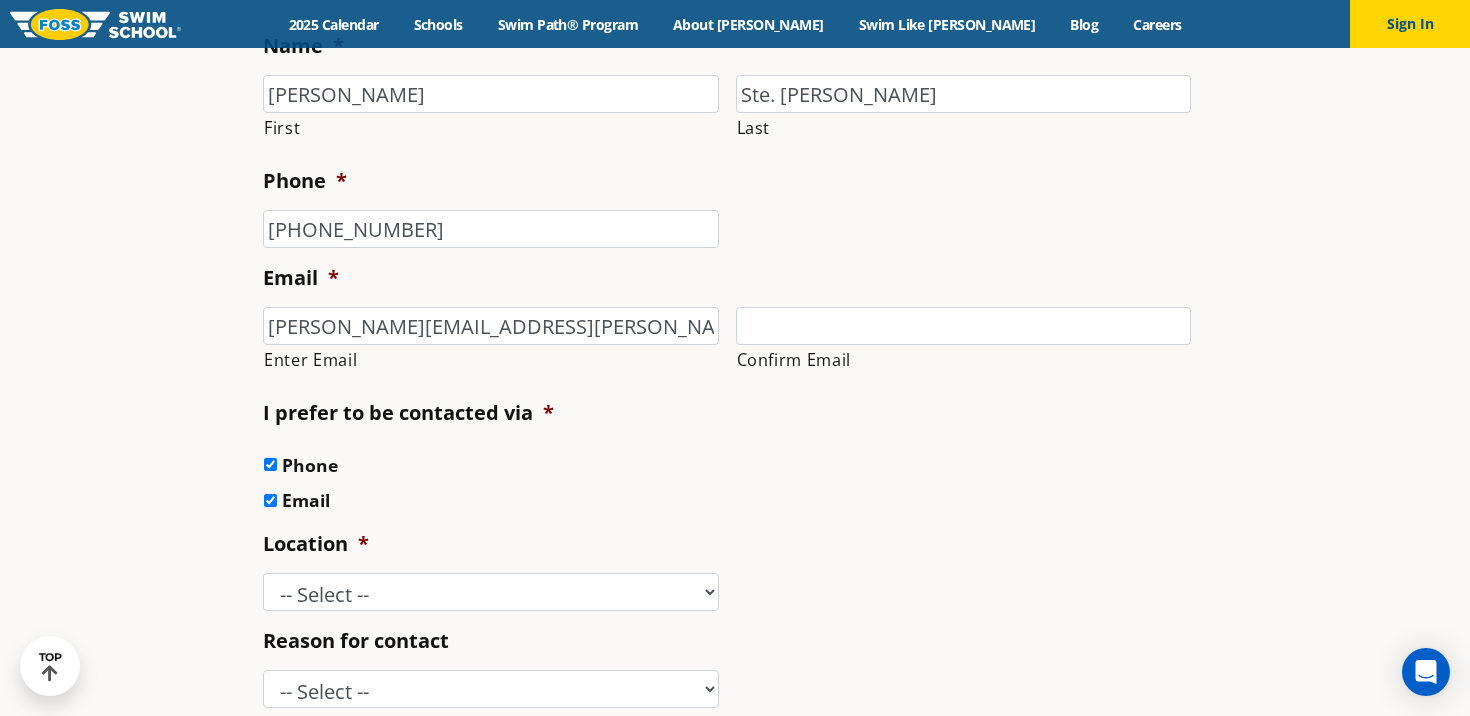 click on "Phone" at bounding box center [270, 464] 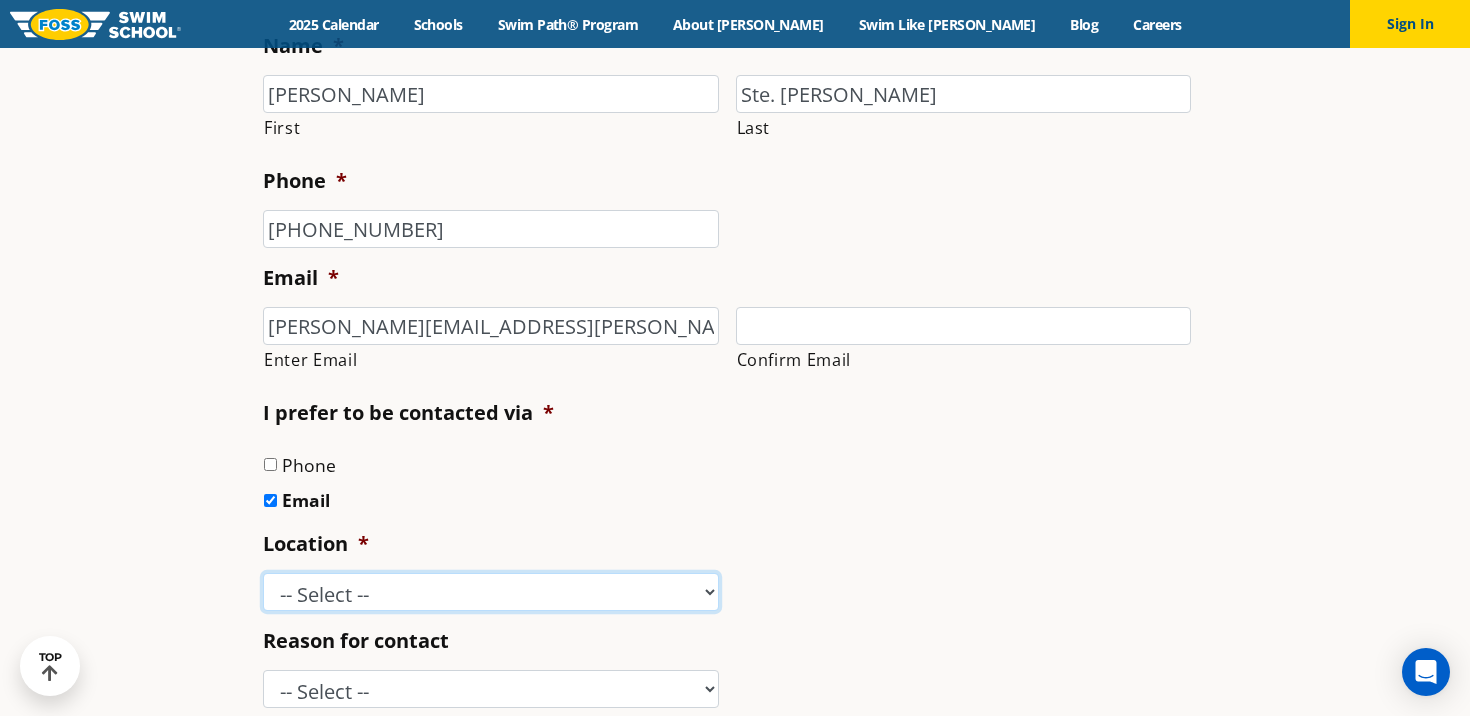 click on "-- Select -- [GEOGRAPHIC_DATA], [GEOGRAPHIC_DATA] [GEOGRAPHIC_DATA] [GEOGRAPHIC_DATA], [GEOGRAPHIC_DATA] [GEOGRAPHIC_DATA], [GEOGRAPHIC_DATA] [GEOGRAPHIC_DATA], [GEOGRAPHIC_DATA] [GEOGRAPHIC_DATA], [GEOGRAPHIC_DATA] [GEOGRAPHIC_DATA], [GEOGRAPHIC_DATA] [GEOGRAPHIC_DATA], [GEOGRAPHIC_DATA] [GEOGRAPHIC_DATA], [GEOGRAPHIC_DATA] ([GEOGRAPHIC_DATA]) [GEOGRAPHIC_DATA], [GEOGRAPHIC_DATA] [GEOGRAPHIC_DATA], [GEOGRAPHIC_DATA] [GEOGRAPHIC_DATA], [GEOGRAPHIC_DATA] [GEOGRAPHIC_DATA], [GEOGRAPHIC_DATA], [GEOGRAPHIC_DATA] [GEOGRAPHIC_DATA], [GEOGRAPHIC_DATA] [GEOGRAPHIC_DATA], [GEOGRAPHIC_DATA], [GEOGRAPHIC_DATA] [GEOGRAPHIC_DATA], [GEOGRAPHIC_DATA] [GEOGRAPHIC_DATA], [GEOGRAPHIC_DATA] [PERSON_NAME], [GEOGRAPHIC_DATA] [GEOGRAPHIC_DATA], [GEOGRAPHIC_DATA] [GEOGRAPHIC_DATA]/[GEOGRAPHIC_DATA], [GEOGRAPHIC_DATA], [GEOGRAPHIC_DATA] [GEOGRAPHIC_DATA], [GEOGRAPHIC_DATA] [GEOGRAPHIC_DATA], [GEOGRAPHIC_DATA] [GEOGRAPHIC_DATA][PERSON_NAME], [GEOGRAPHIC_DATA] [GEOGRAPHIC_DATA], [GEOGRAPHIC_DATA] [GEOGRAPHIC_DATA][PERSON_NAME], [GEOGRAPHIC_DATA] [GEOGRAPHIC_DATA], [GEOGRAPHIC_DATA] [PERSON_NAME][GEOGRAPHIC_DATA], [GEOGRAPHIC_DATA] [GEOGRAPHIC_DATA], [GEOGRAPHIC_DATA], [GEOGRAPHIC_DATA], [GEOGRAPHIC_DATA] Home Office" at bounding box center [491, 592] 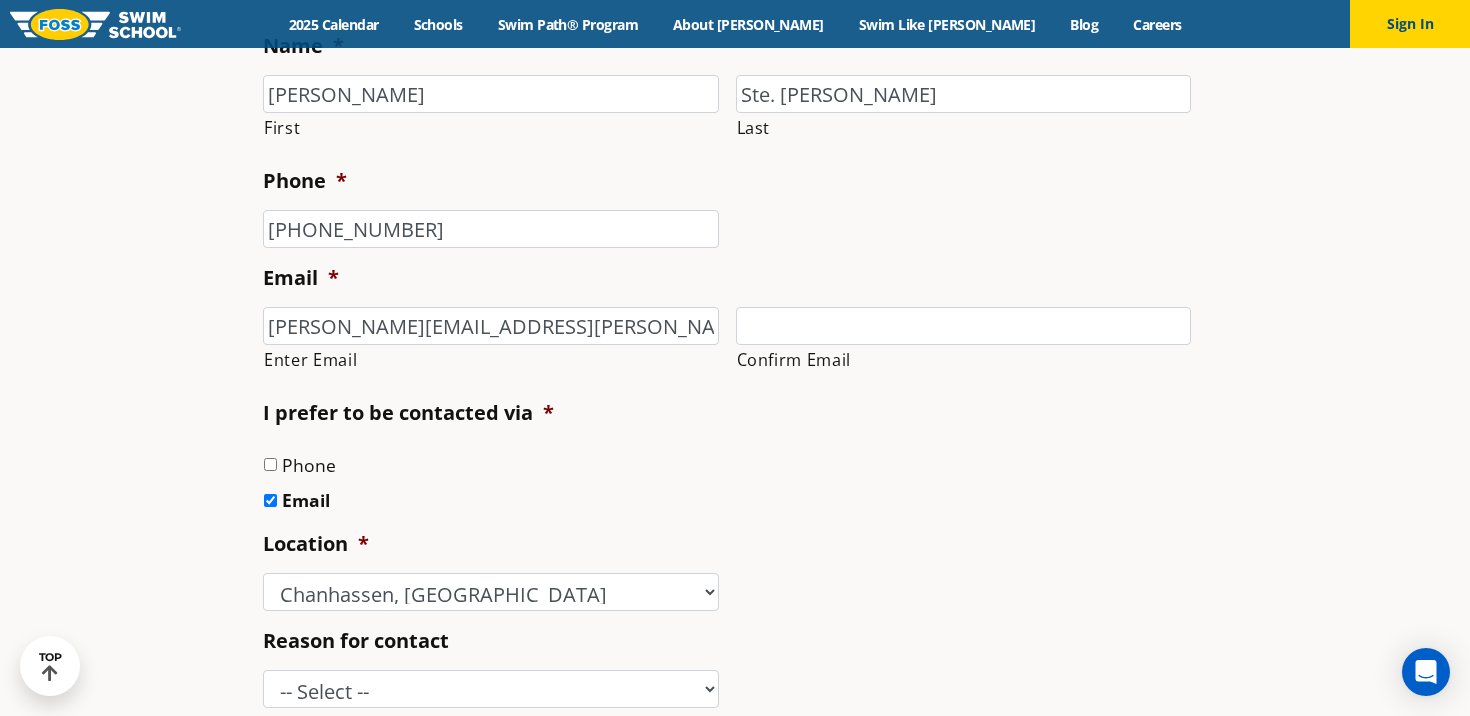 click on "Reason for contact -- Select -- Enrollment issue Program question What level is best for my child? I'm a New Family Concern about an instructor Speak with a manager FOSS Water Safety Presentation Media Inquiry Marketing Partnership Donation request I love FOSS! Other" at bounding box center [735, 667] 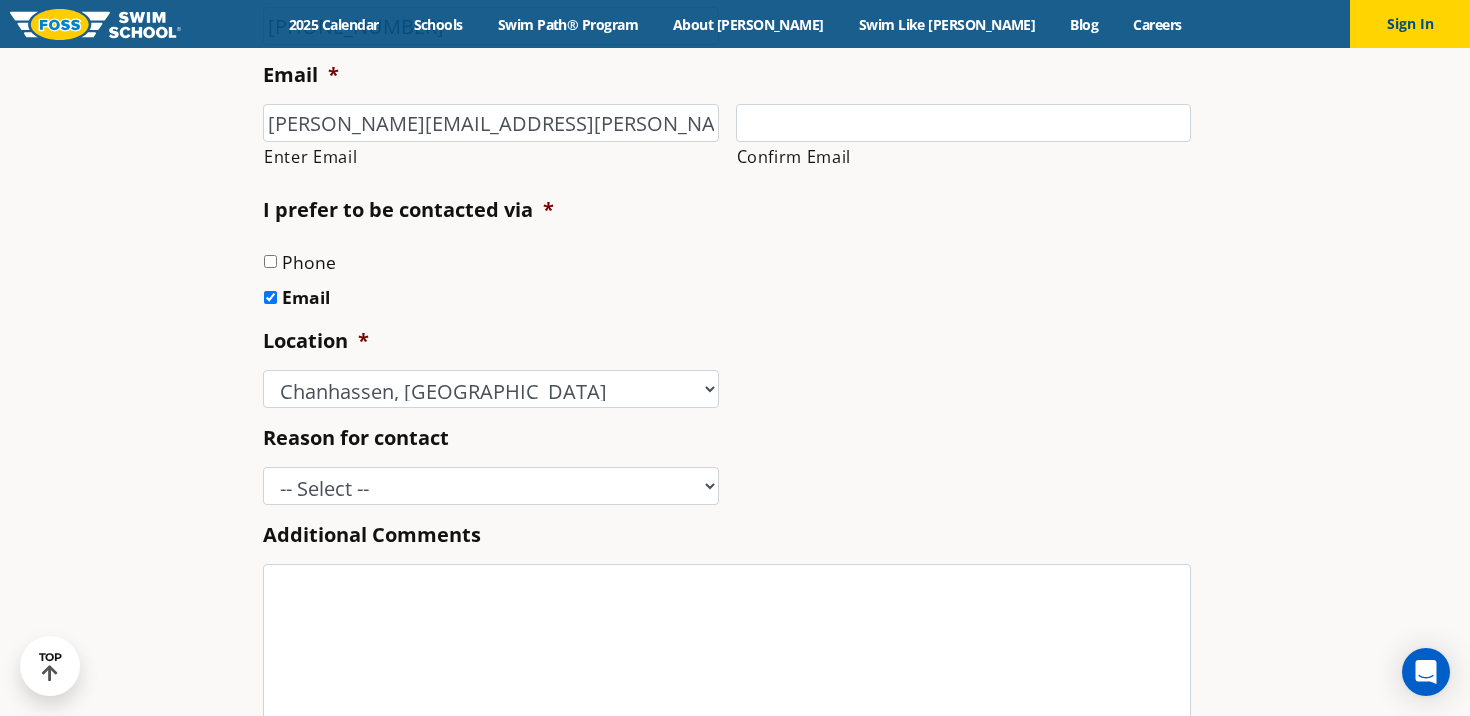 scroll, scrollTop: 725, scrollLeft: 0, axis: vertical 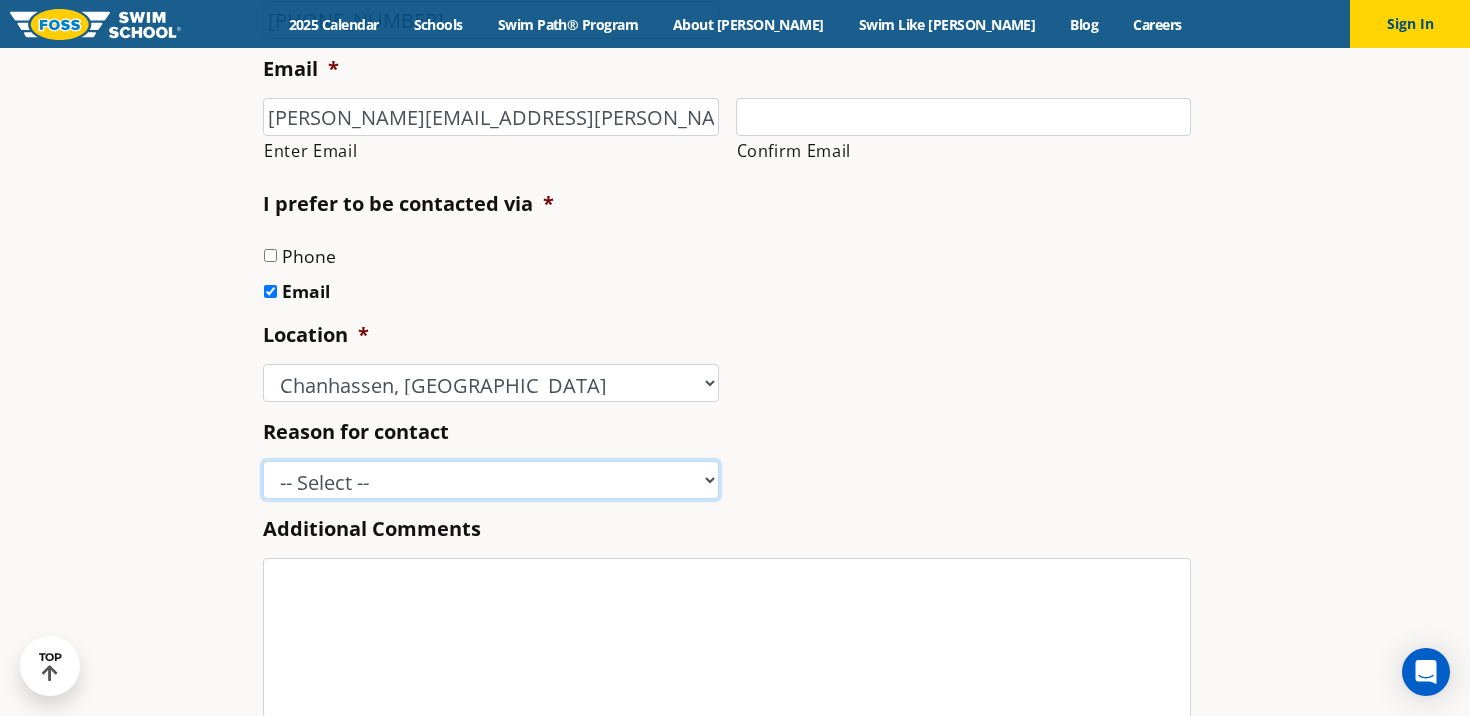click on "-- Select -- Enrollment issue Program question What level is best for my child? I'm a New Family Concern about an instructor Speak with a manager [PERSON_NAME] Water Safety Presentation Media Inquiry Marketing Partnership Donation request I love [PERSON_NAME]! Other" at bounding box center [491, 480] 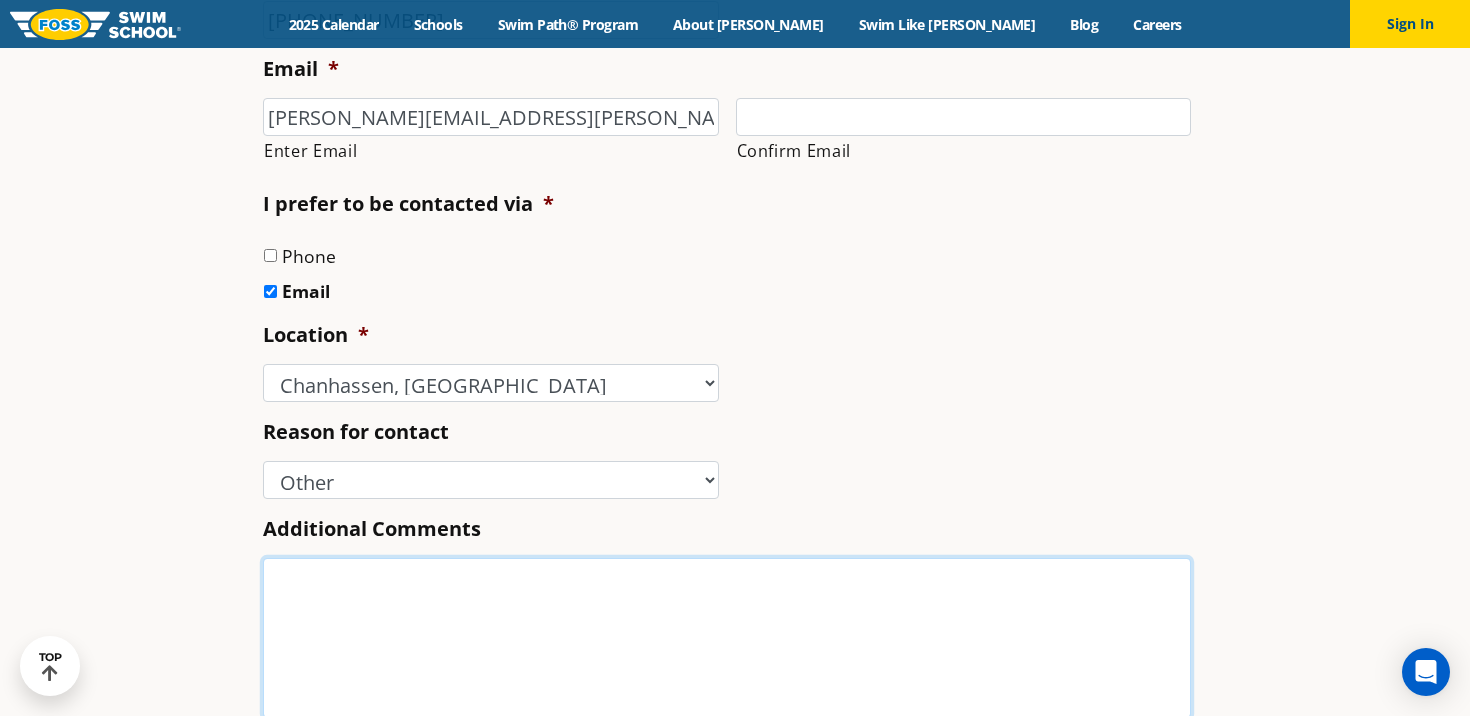 click on "Additional Comments" at bounding box center (727, 638) 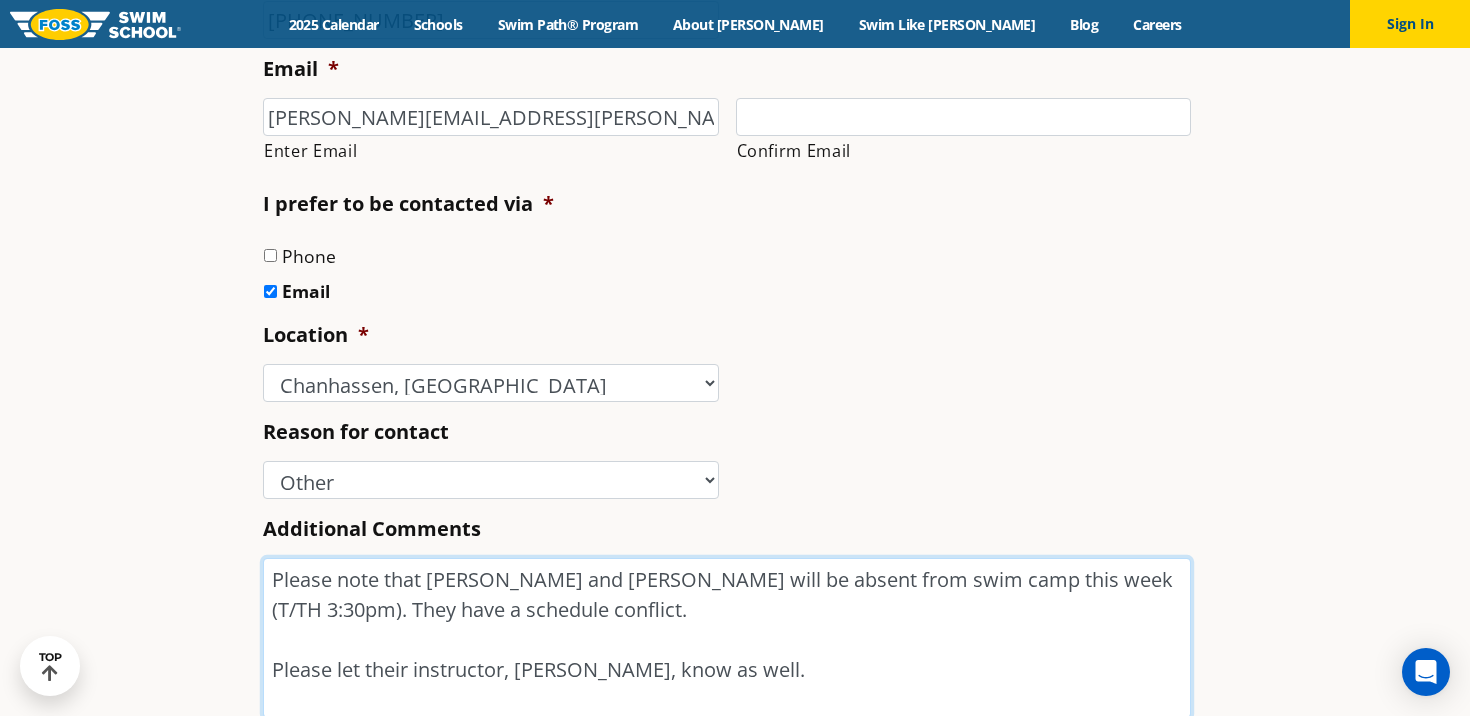 scroll, scrollTop: 726, scrollLeft: 0, axis: vertical 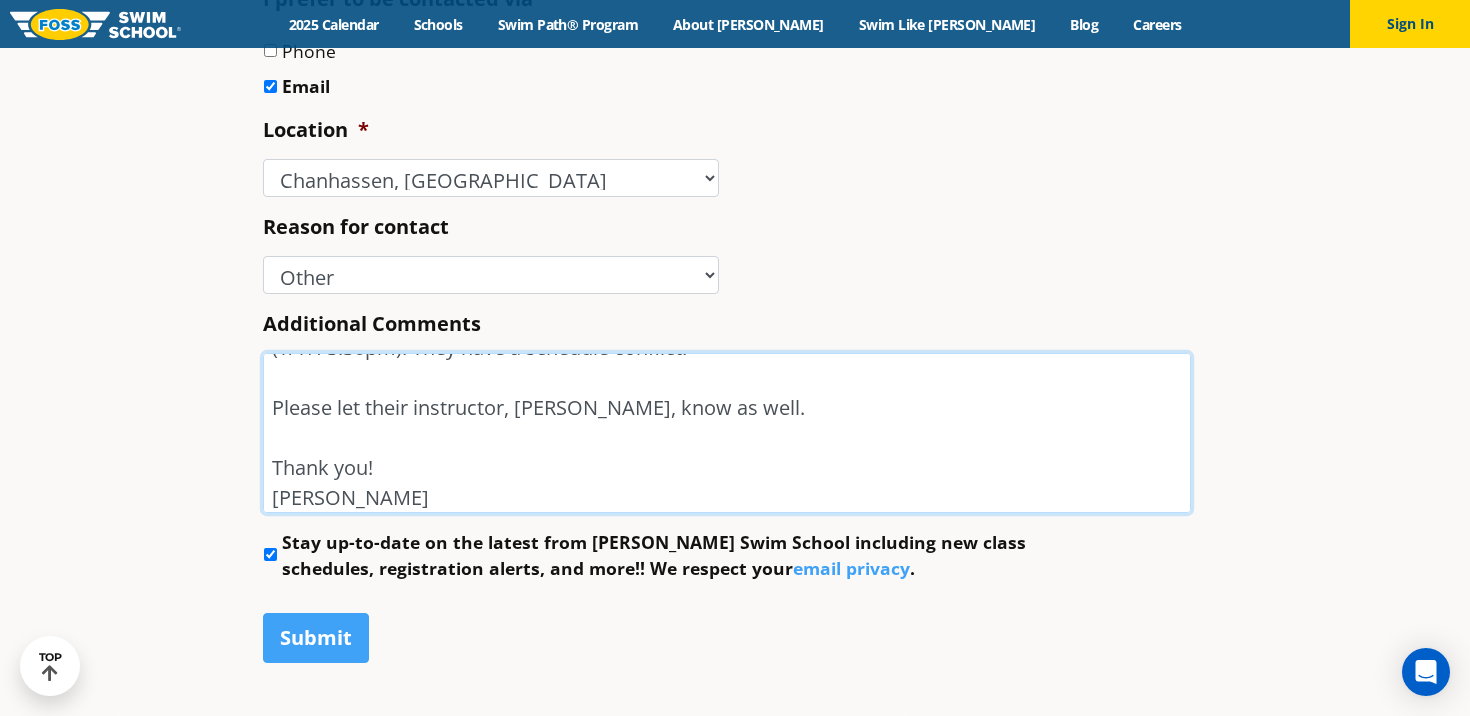type on "Please note that Harrison and Evelyn will be absent from swim camp this week (T/TH 3:30pm). They have a schedule conflict.
Please let their instructor, Eve, know as well.
Thank you!
Robin" 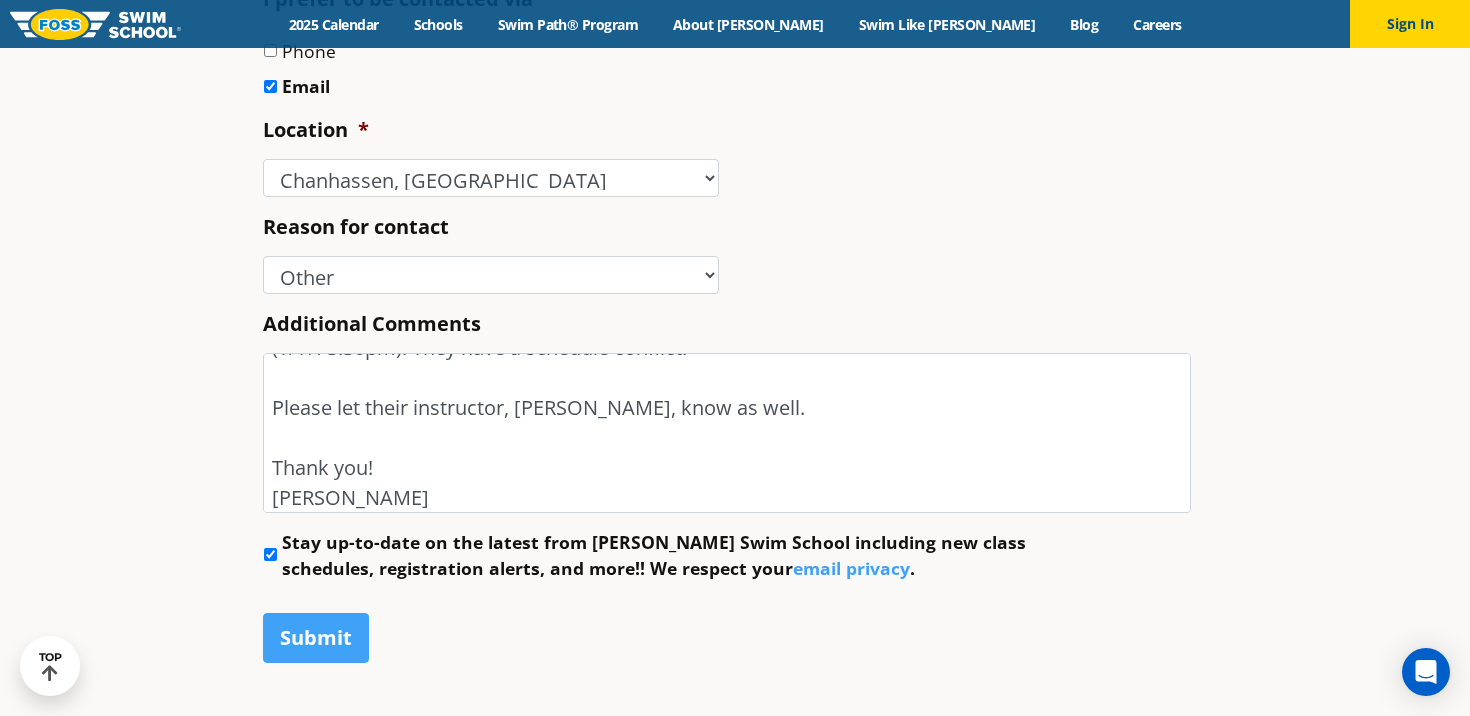 click on "Stay up-to-date on the latest from [PERSON_NAME] Swim School including new class schedules, registration alerts, and more!! We respect your  email privacy ." at bounding box center [270, 554] 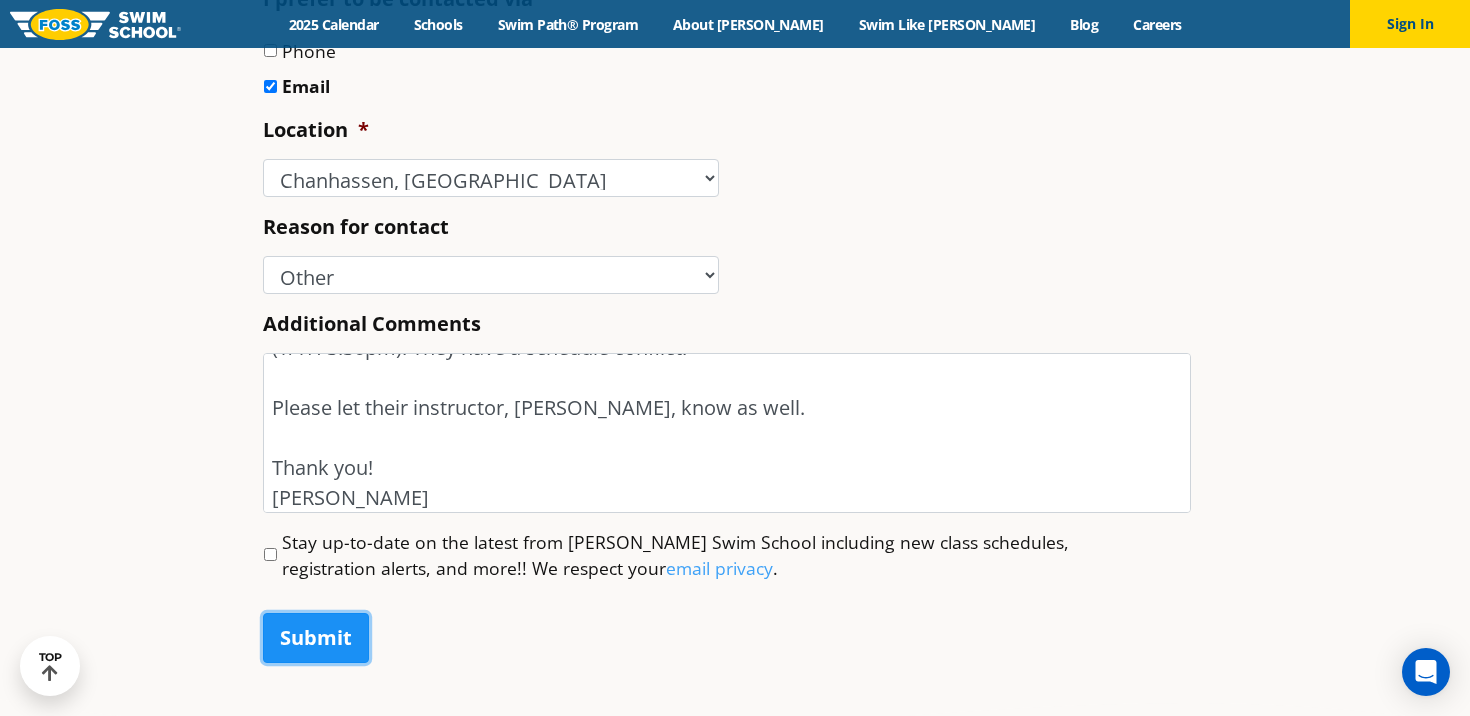 click on "Submit" at bounding box center (316, 638) 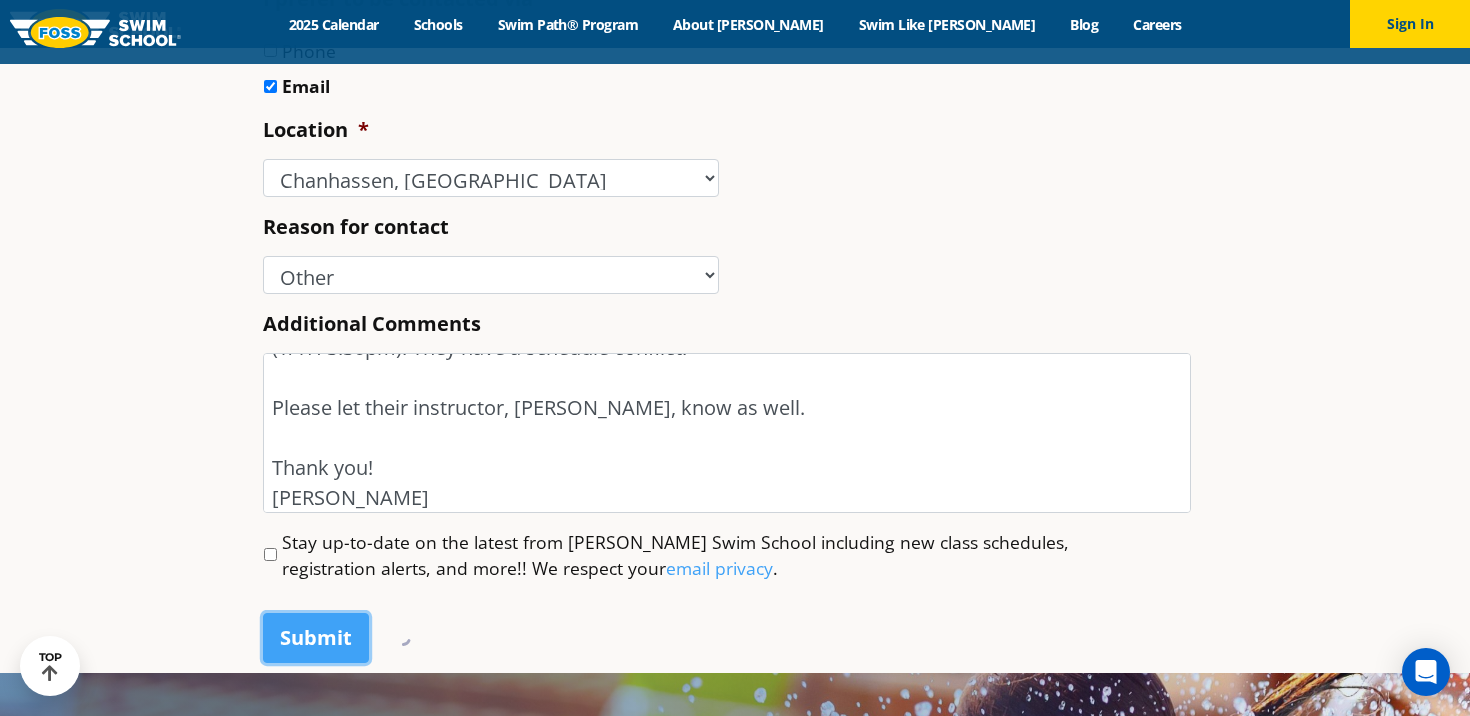 scroll, scrollTop: 0, scrollLeft: 0, axis: both 